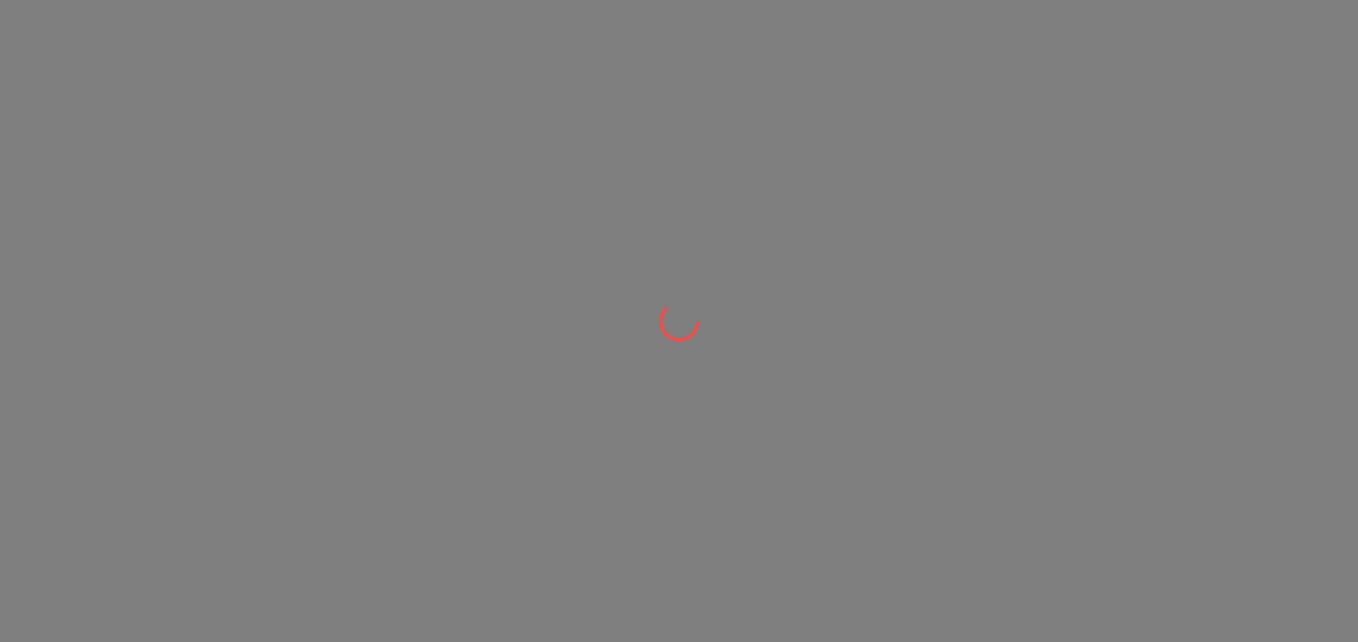 scroll, scrollTop: 0, scrollLeft: 0, axis: both 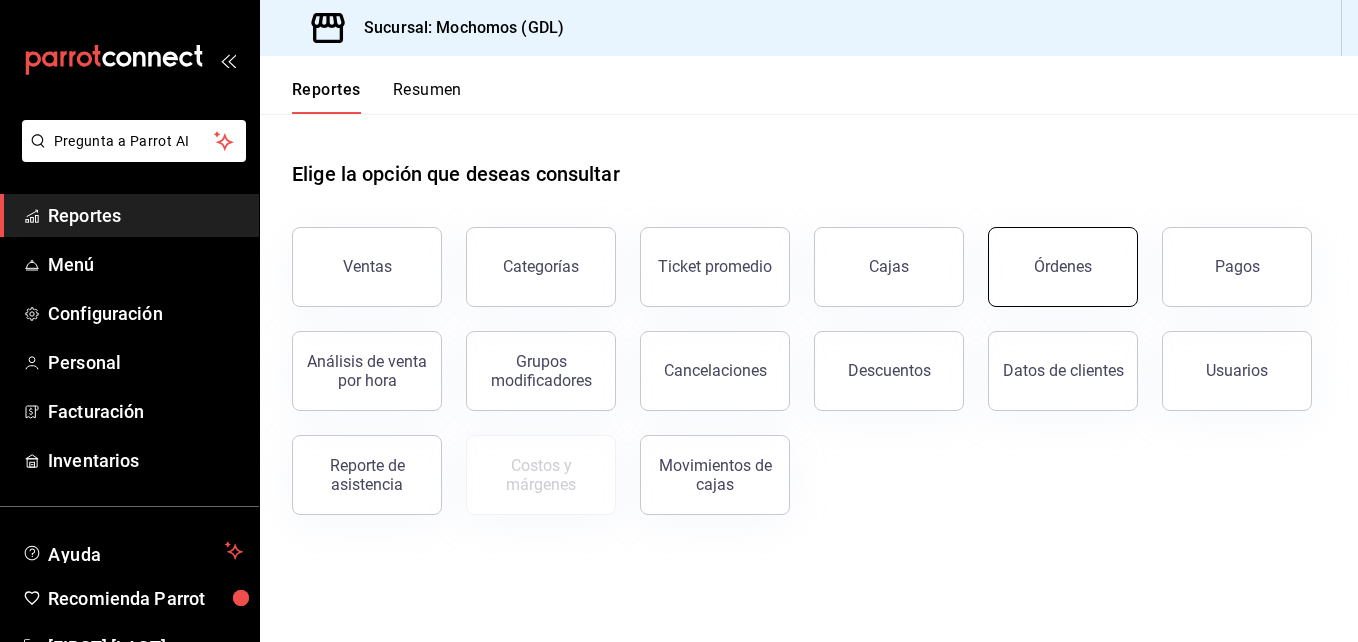 click on "Órdenes" at bounding box center [1051, 255] 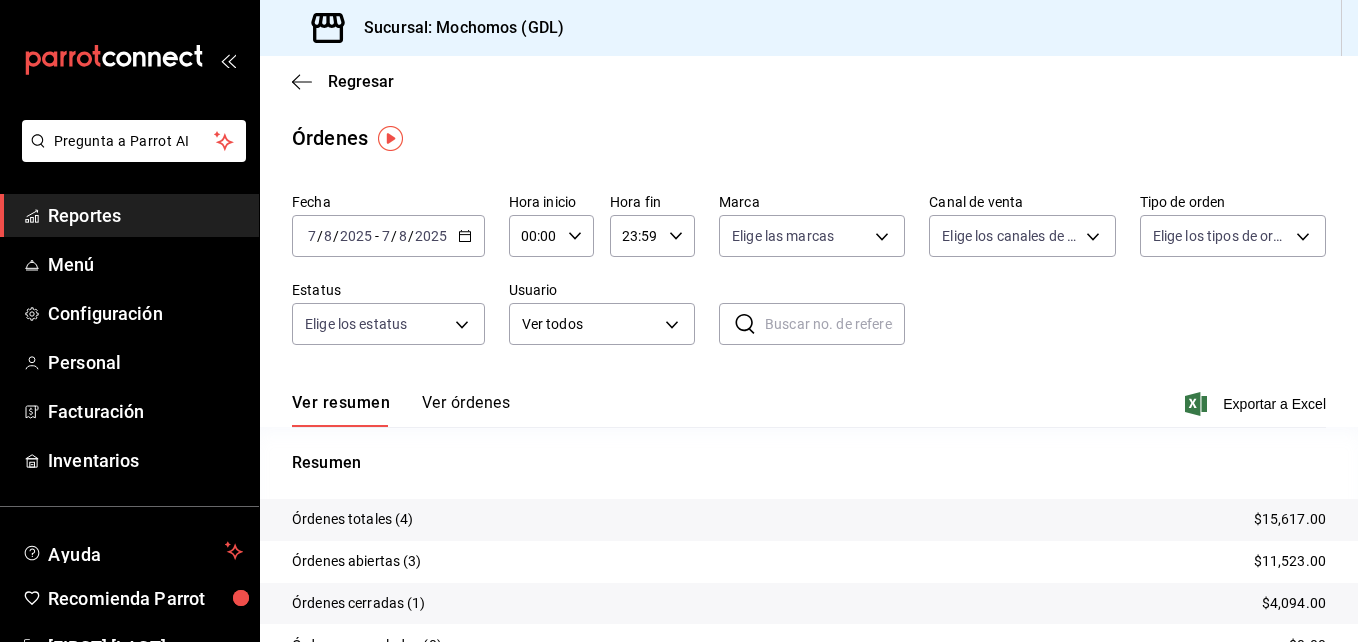 click 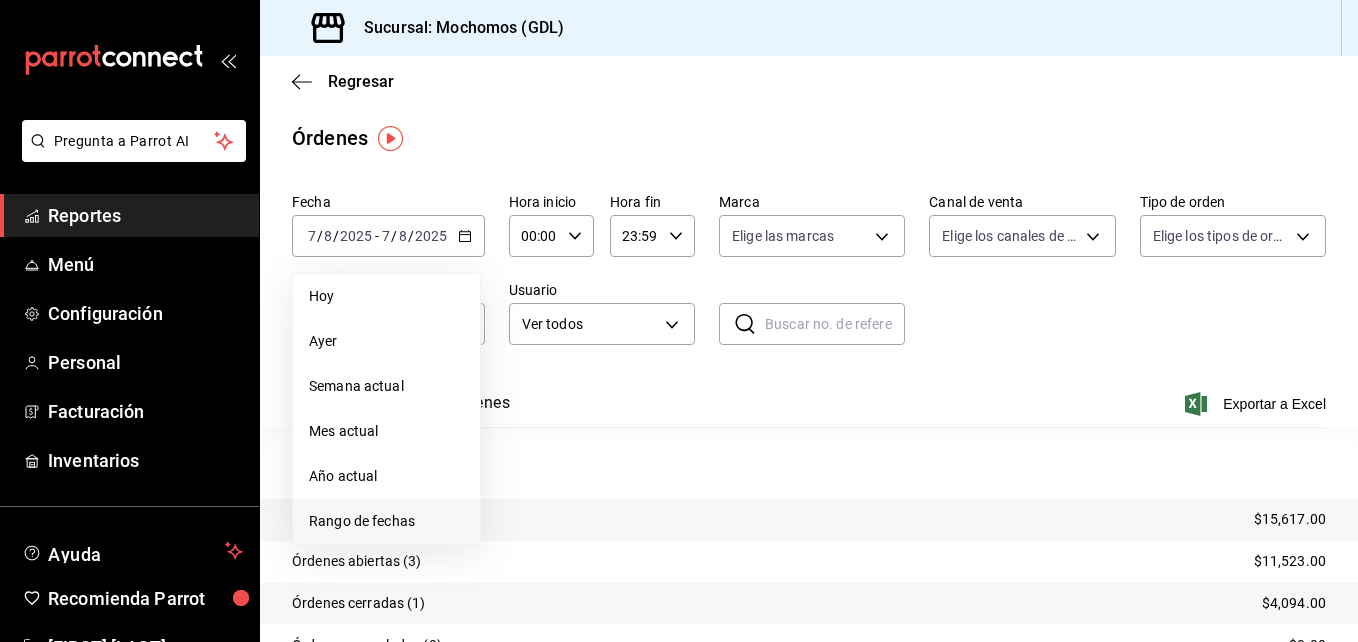 click on "Rango de fechas" at bounding box center (386, 521) 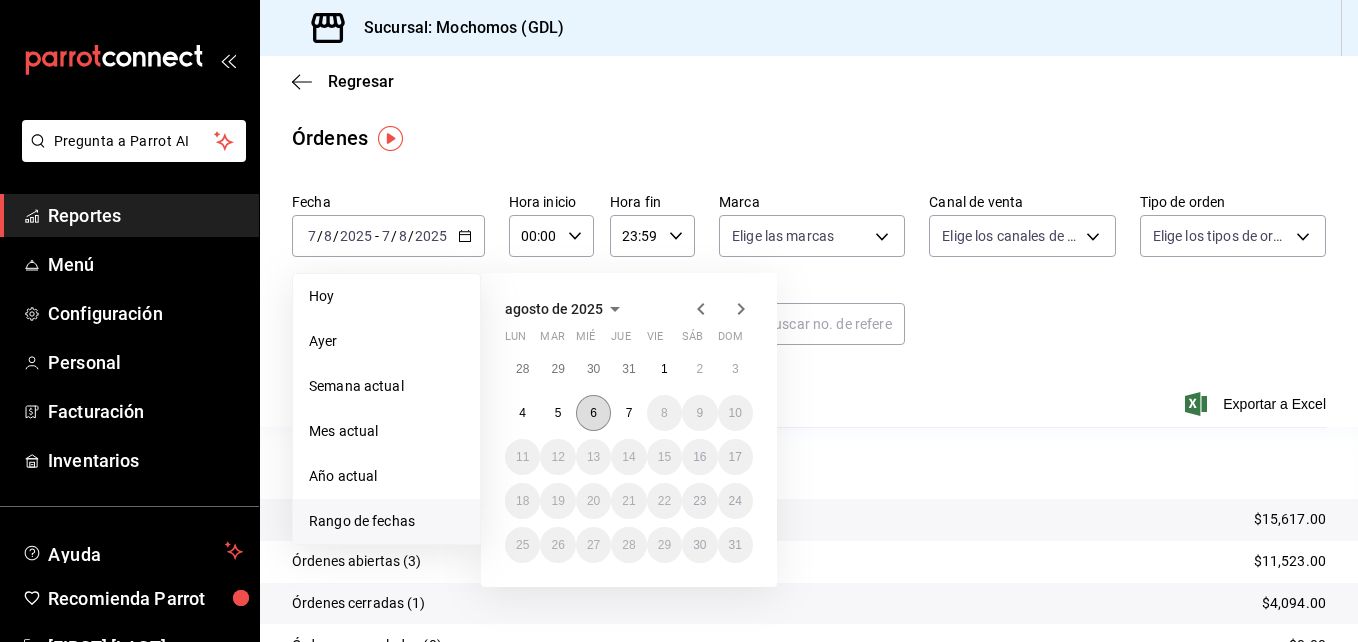 click on "6" at bounding box center (593, 413) 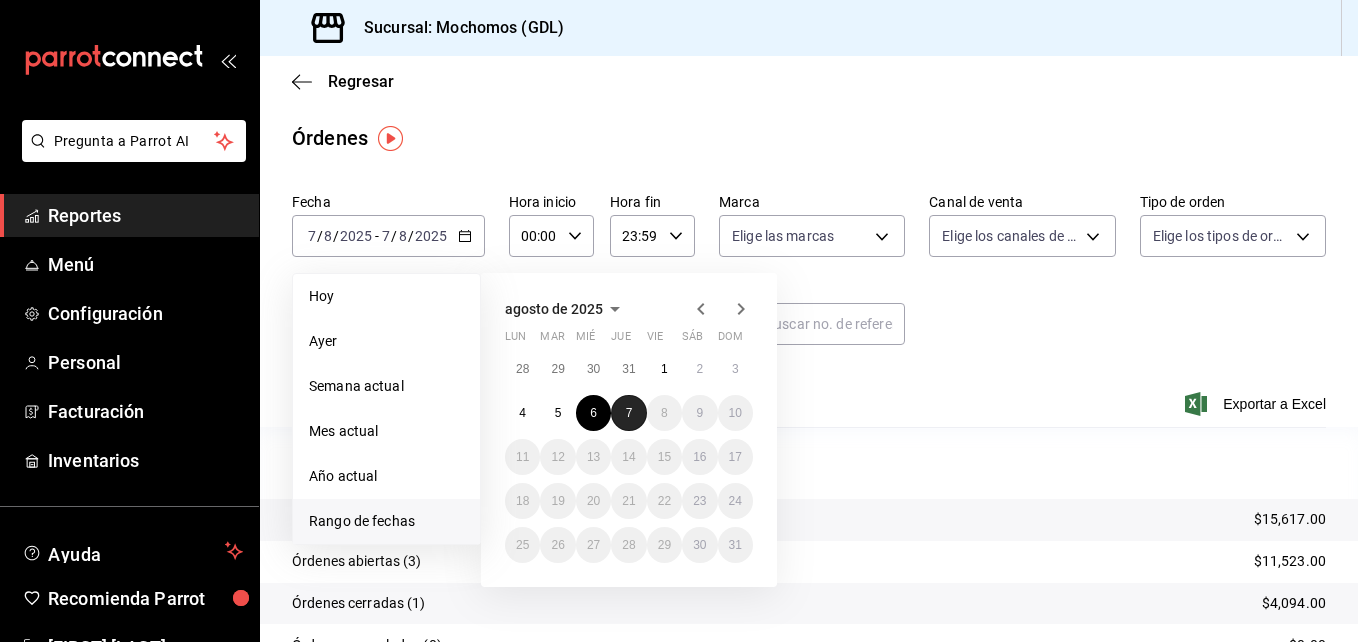 click on "7" at bounding box center (628, 413) 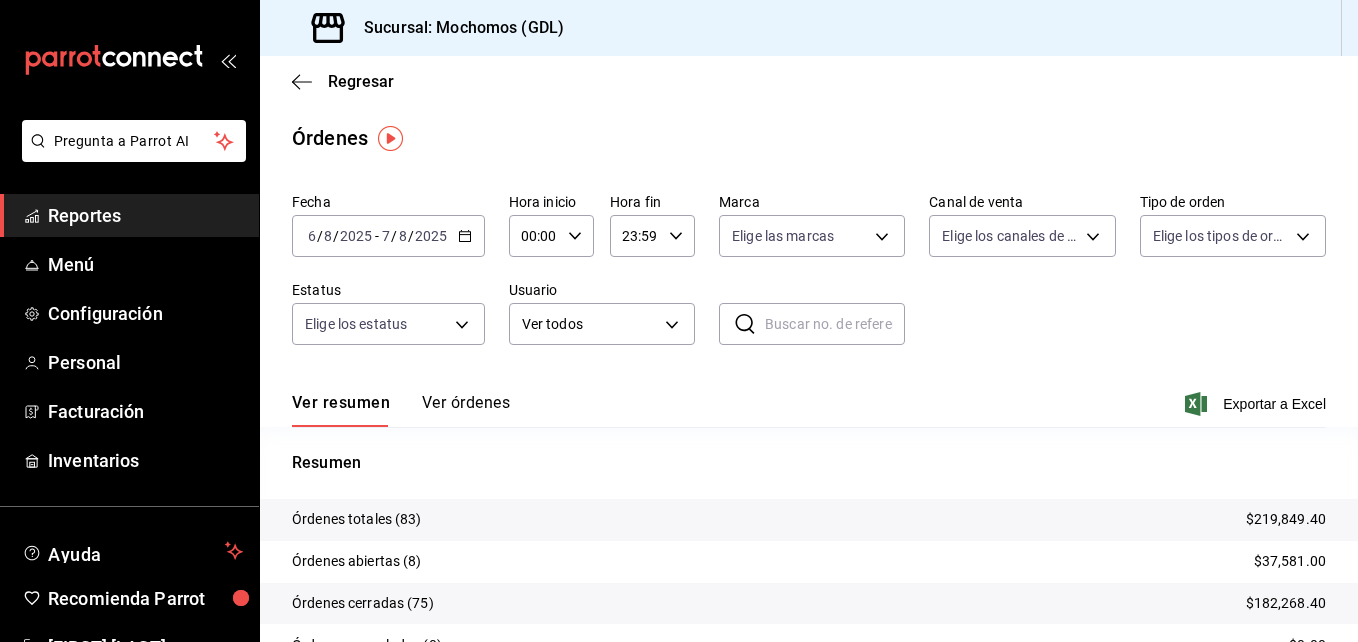click 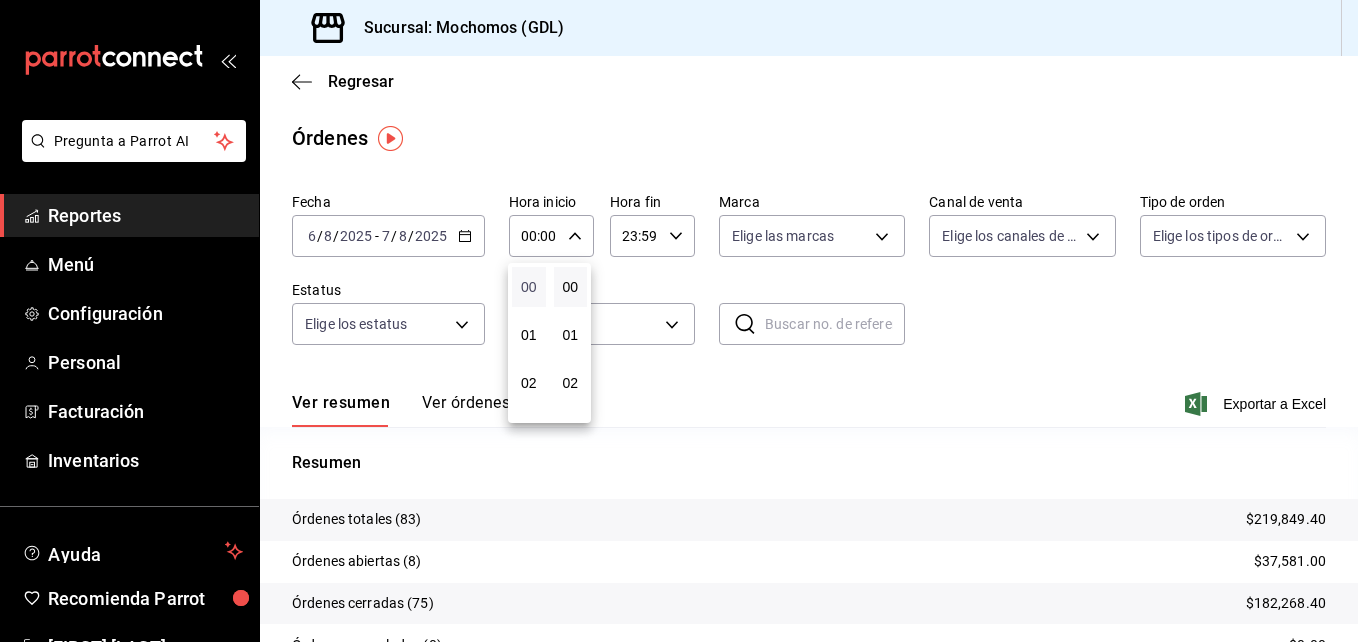 click on "00" at bounding box center [529, 287] 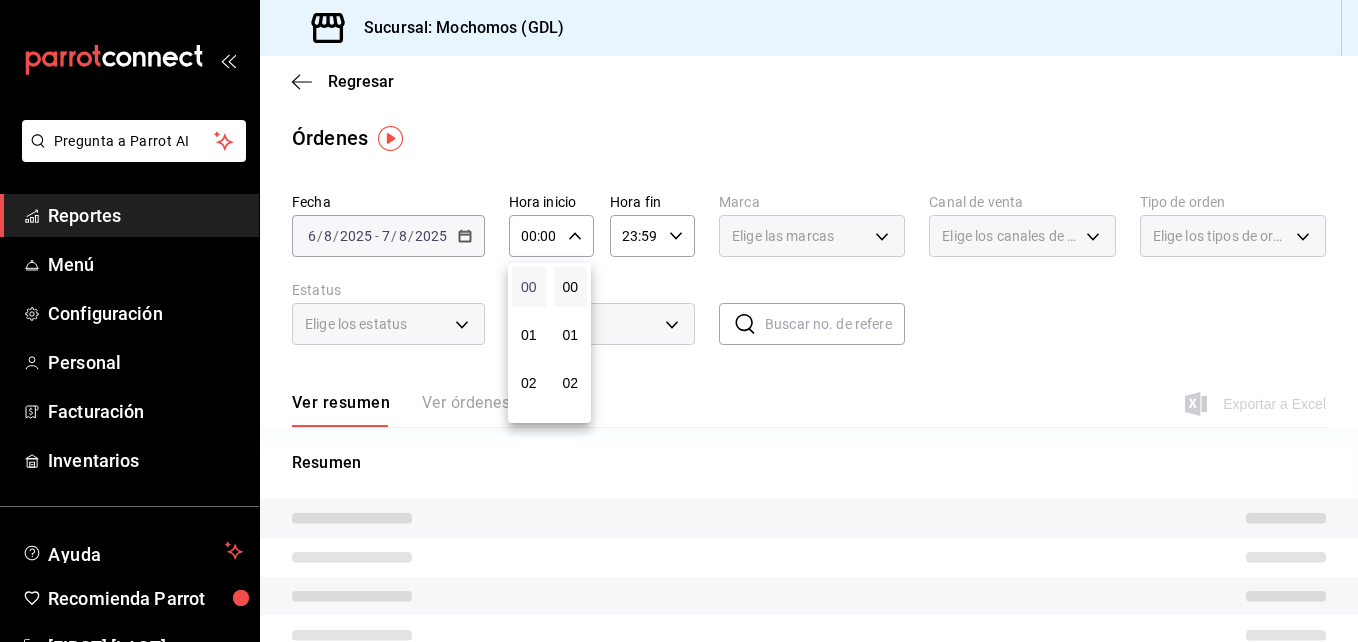 type 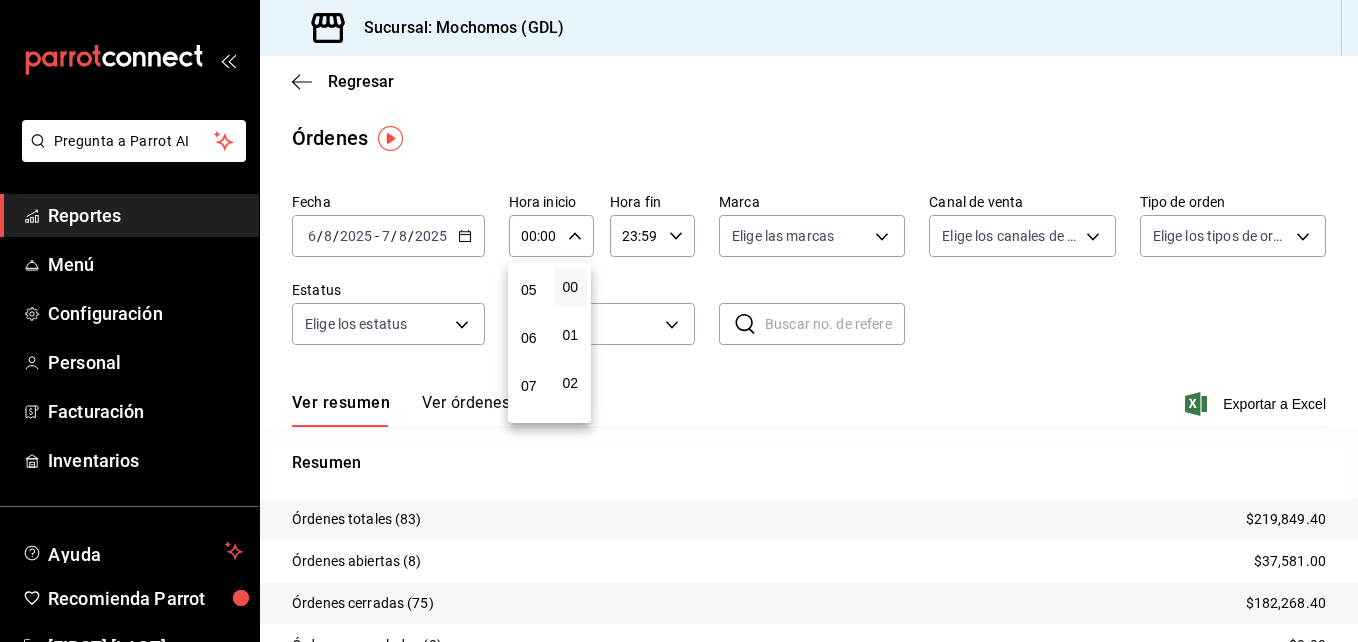scroll, scrollTop: 240, scrollLeft: 0, axis: vertical 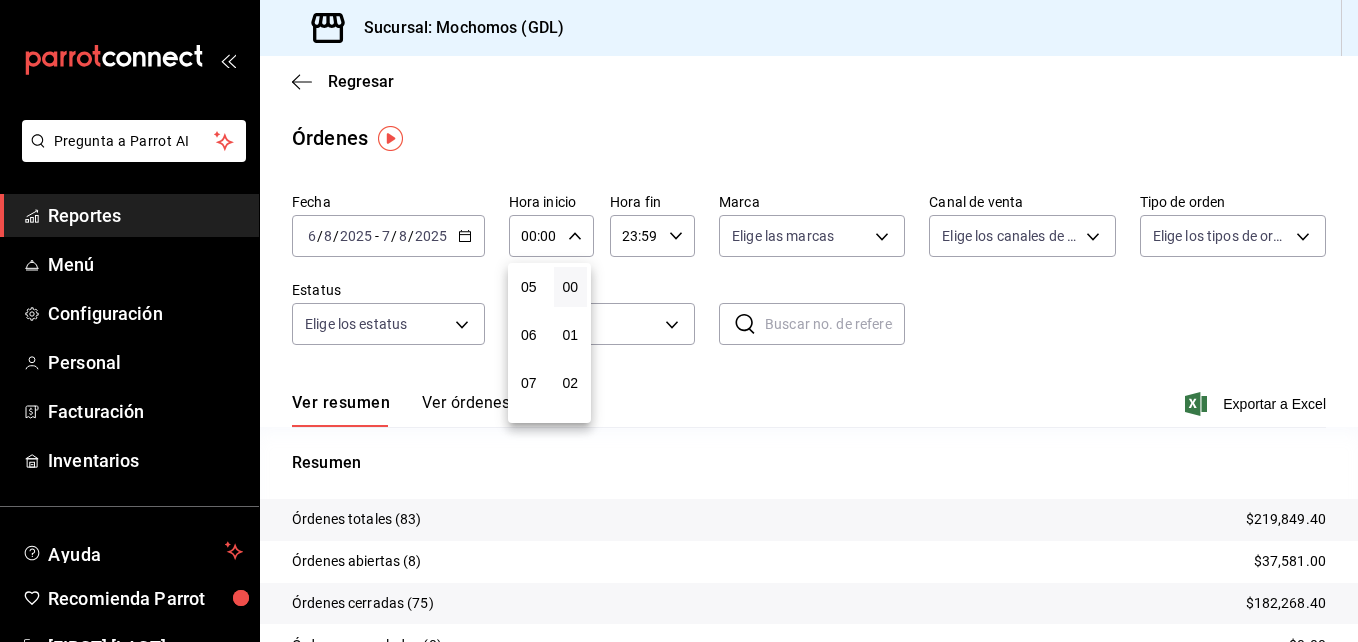 click on "05" at bounding box center [529, 287] 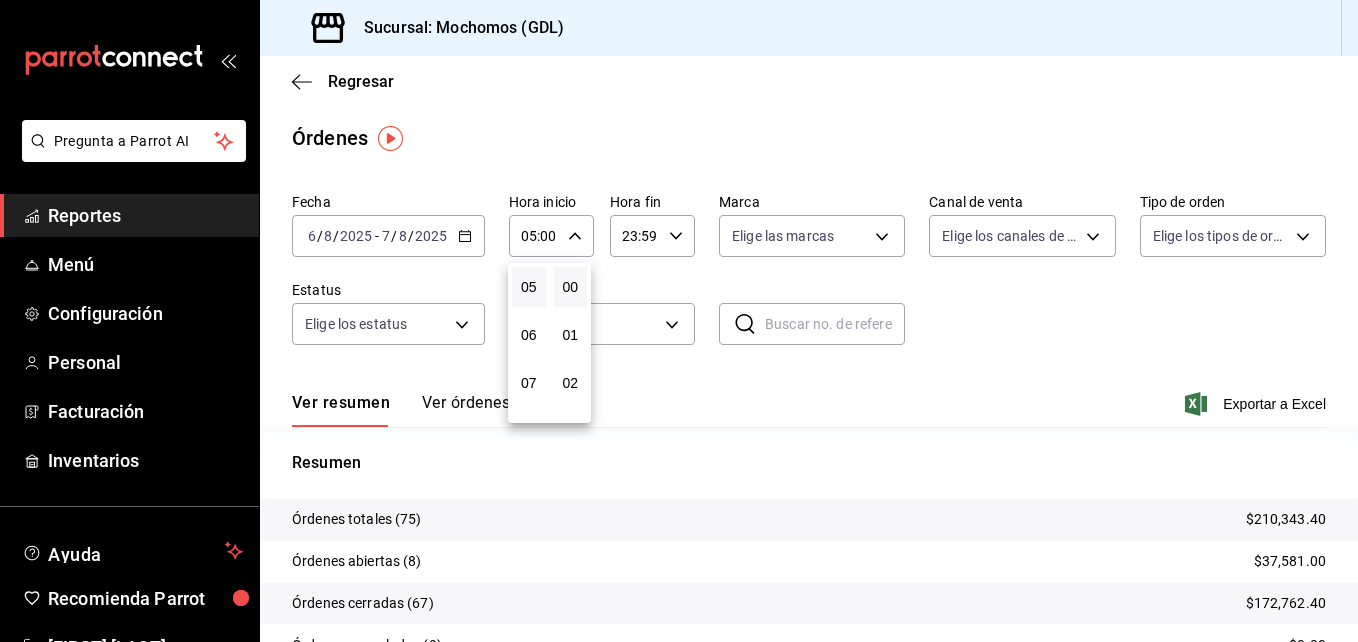 click at bounding box center [679, 321] 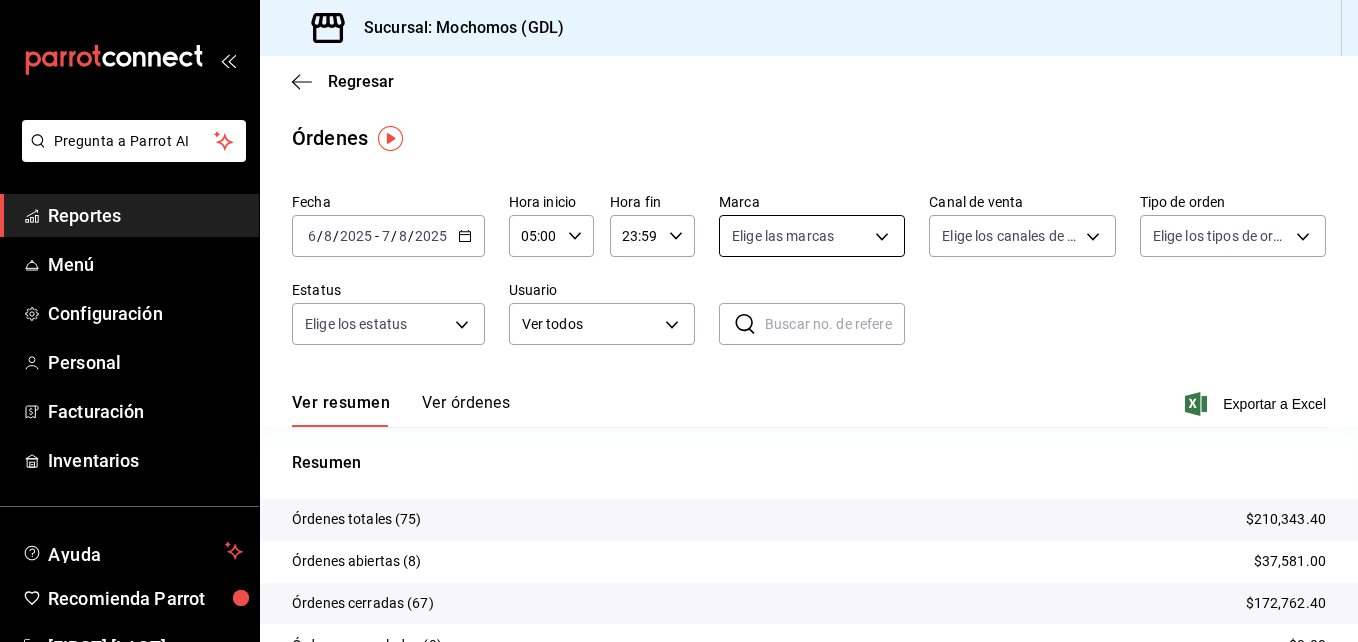 click on "Pregunta a Parrot AI Reportes   Menú   Configuración   Personal   Facturación   Inventarios   Ayuda Recomienda Parrot   [FIRST] [LAST]   Sugerir nueva función   Sucursal: Mochomos ([CITY]) Regresar Órdenes Fecha 2025-08-06 6 / 8 / 2025 - 2025-08-07 7 / 8 / 2025 Hora inicio 05:00 Hora inicio Hora fin 23:59 Hora fin Marca Elige las marcas Canal de venta Elige los canales de venta Tipo de orden Elige los tipos de orden Estatus Elige los estatus Usuario Ver todos ALL ​ ​ Ver resumen Ver órdenes Exportar a Excel Resumen Órdenes totales (75) $210,343.40 Órdenes abiertas (8) $37,581.00 Órdenes cerradas (67) $172,762.40 Órdenes canceladas (0) $0.00 Órdenes negadas (0) $0.00 ¿Quieres ver el consumo promedio por orden y comensal? Ve al reporte de Ticket promedio Pregunta a Parrot AI Reportes   Menú   Configuración   Personal   Facturación   Inventarios   Ayuda Recomienda Parrot   [FIRST] [LAST]   Sugerir nueva función   GANA 1 MES GRATIS EN TU SUSCRIPCIÓN AQUÍ Ver video tutorial Ir a video (81) 2046 6363" at bounding box center (679, 321) 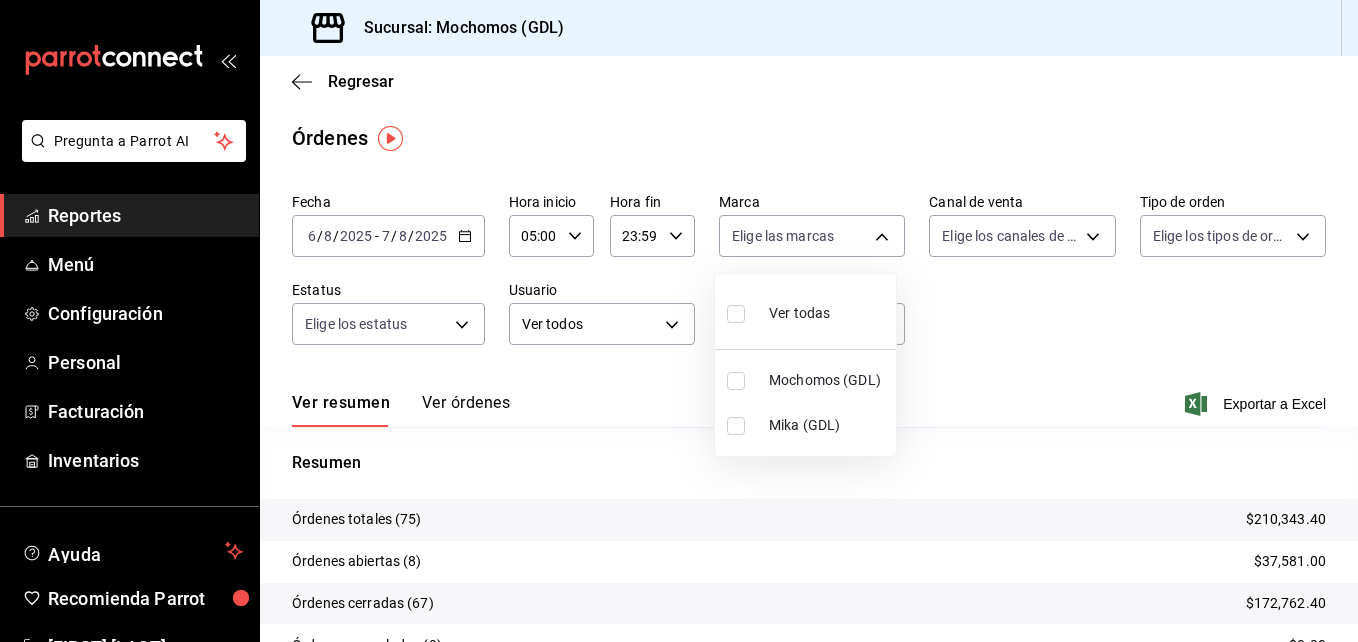 click on "Mika (GDL)" at bounding box center [805, 425] 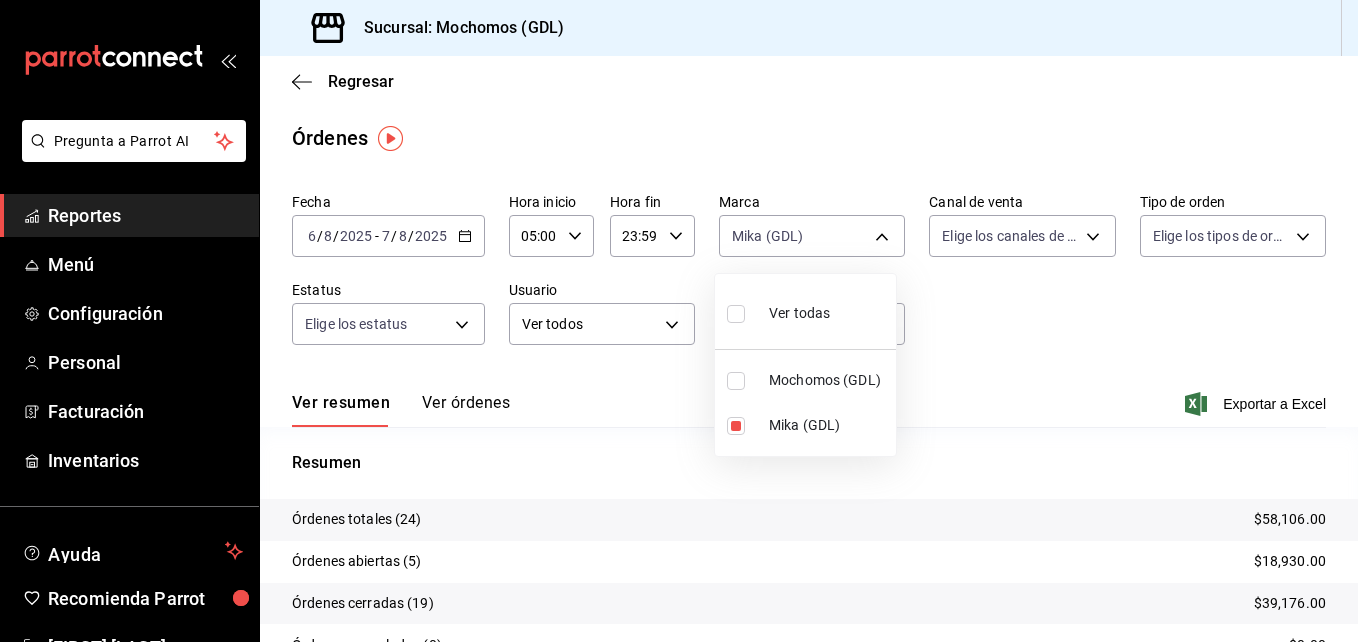 click at bounding box center (679, 321) 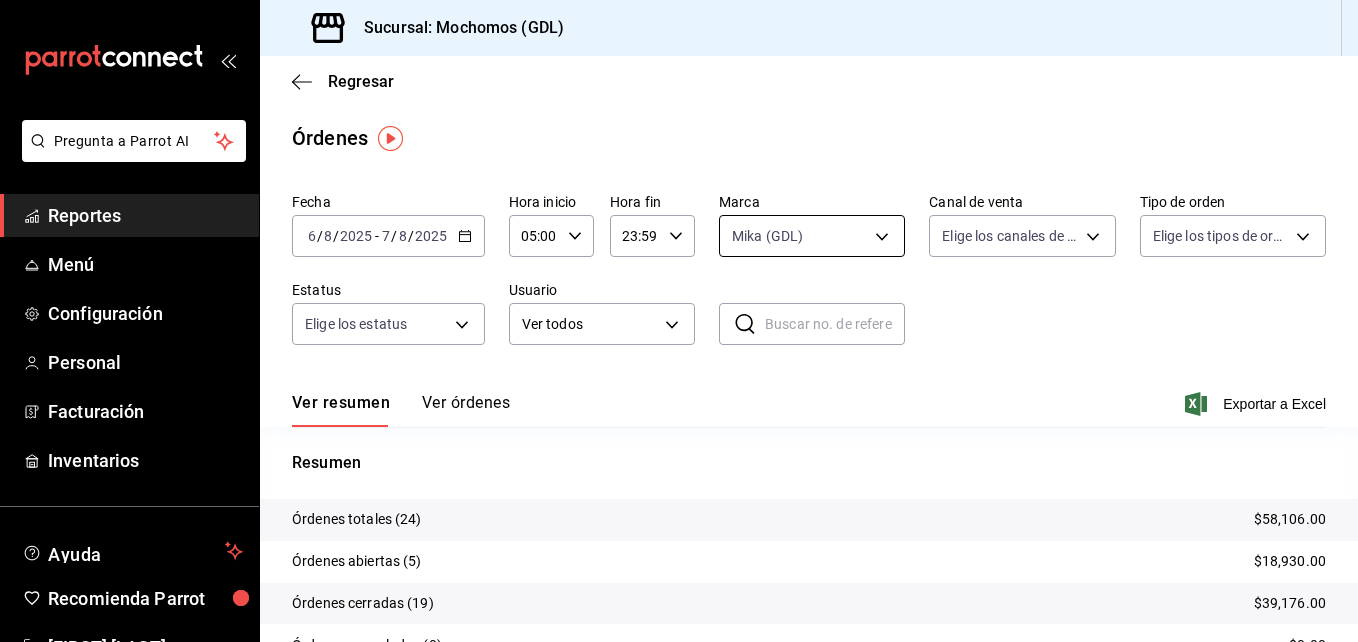 click on "Pregunta a Parrot AI Reportes   Menú   Configuración   Personal   Facturación   Inventarios   Ayuda Recomienda Parrot   [FIRST] [LAST]   Sugerir nueva función   Sucursal: Mochomos ([CITY]) Regresar Órdenes Fecha 2025-08-06 6 / 8 / 2025 - 2025-08-07 7 / 8 / 2025 Hora inicio 05:00 Hora inicio Hora fin 23:59 Hora fin Marca Mika ([CITY]) 9cac9703-0c5a-4d8b-addd-5b6b571d65b9 Canal de venta Elige los canales de venta Tipo de orden Elige los tipos de orden Estatus Elige los estatus Usuario Ver todos ALL ​ ​ Ver resumen Ver órdenes Exportar a Excel Resumen Órdenes totales (24) $58,106.00 Órdenes abiertas (5) $18,930.00 Órdenes cerradas (19) $39,176.00 Órdenes canceladas (0) $0.00 Órdenes negadas (0) $0.00 ¿Quieres ver el consumo promedio por orden y comensal? Ve al reporte de Ticket promedio Pregunta a Parrot AI Reportes   Menú   Configuración   Personal   Facturación   Inventarios   Ayuda Recomienda Parrot   [FIRST] [LAST]   Sugerir nueva función   GANA 1 MES GRATIS EN TU SUSCRIPCIÓN AQUÍ Ir a video" at bounding box center (679, 321) 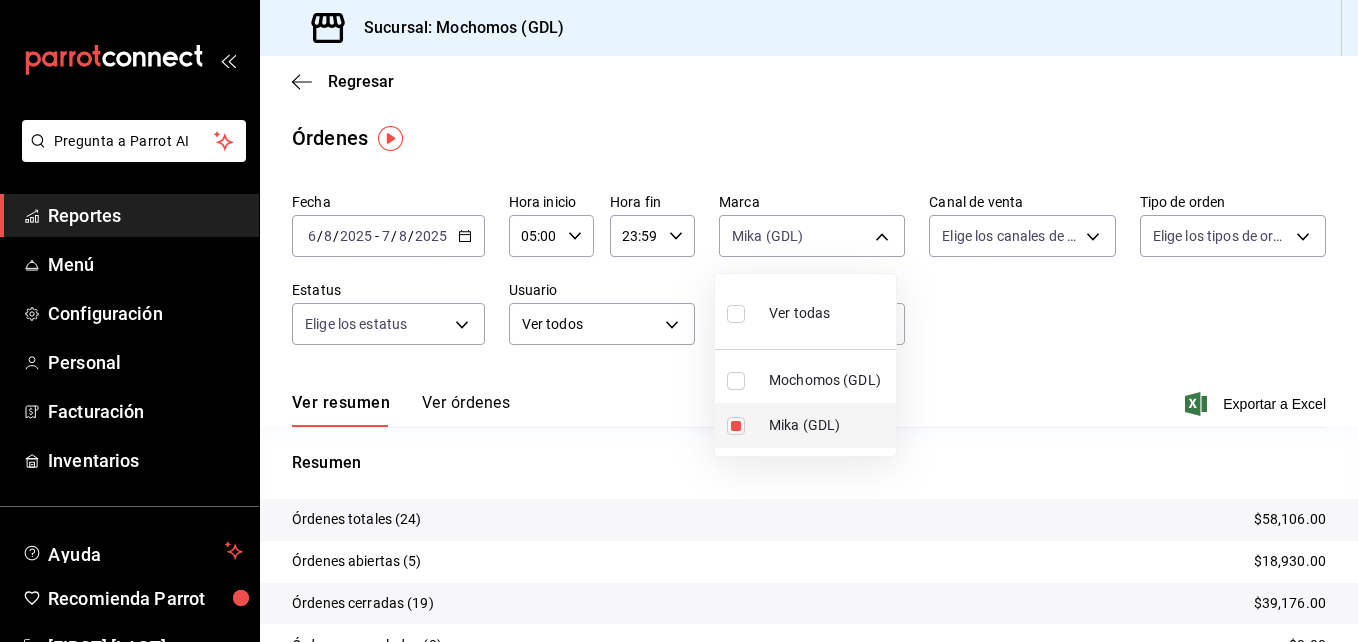 click at bounding box center [736, 426] 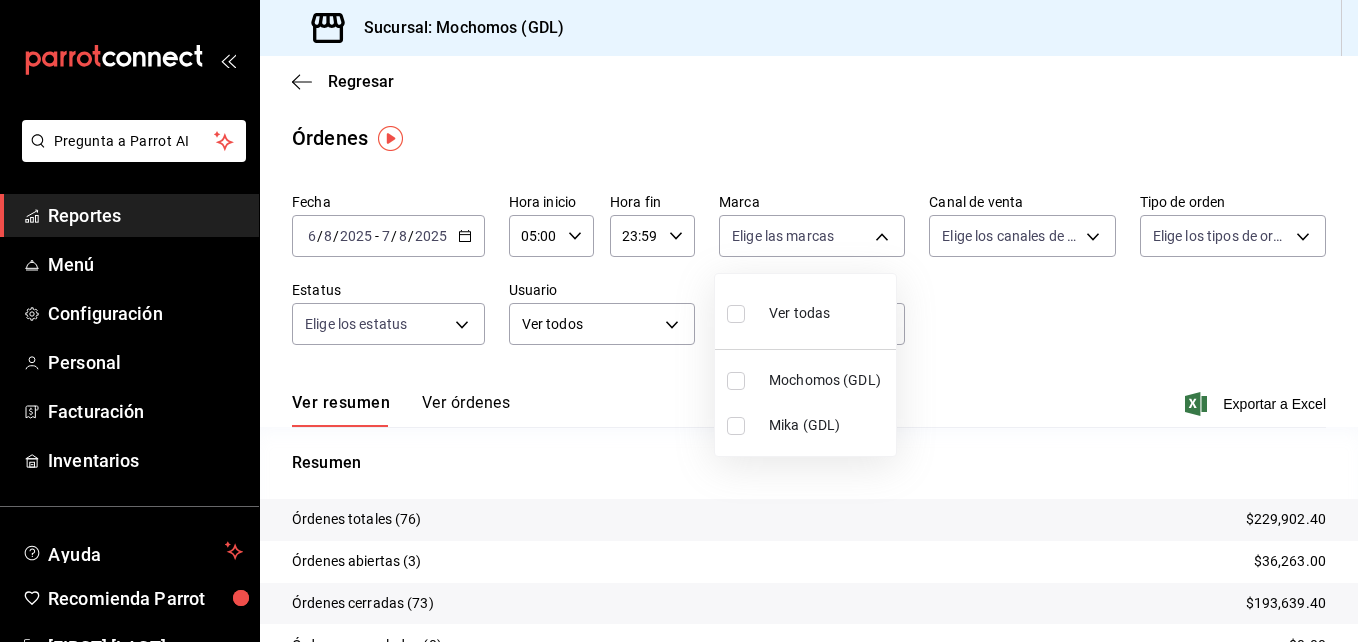 click at bounding box center (736, 426) 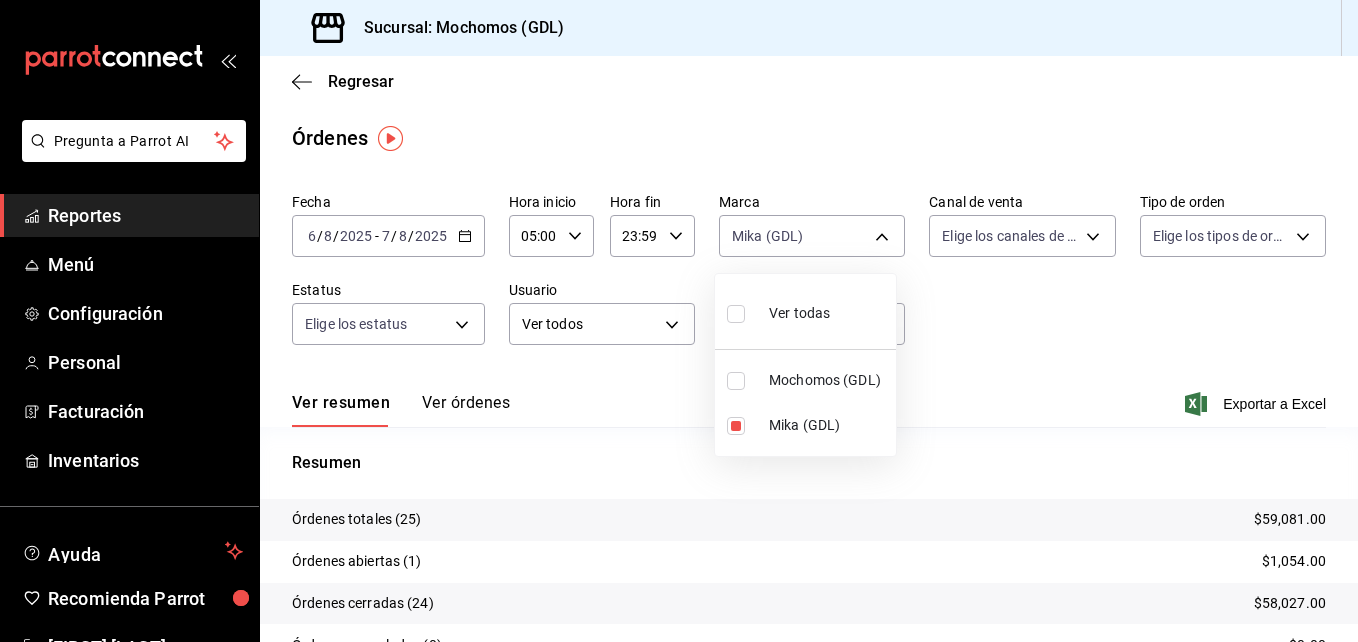 click at bounding box center (679, 321) 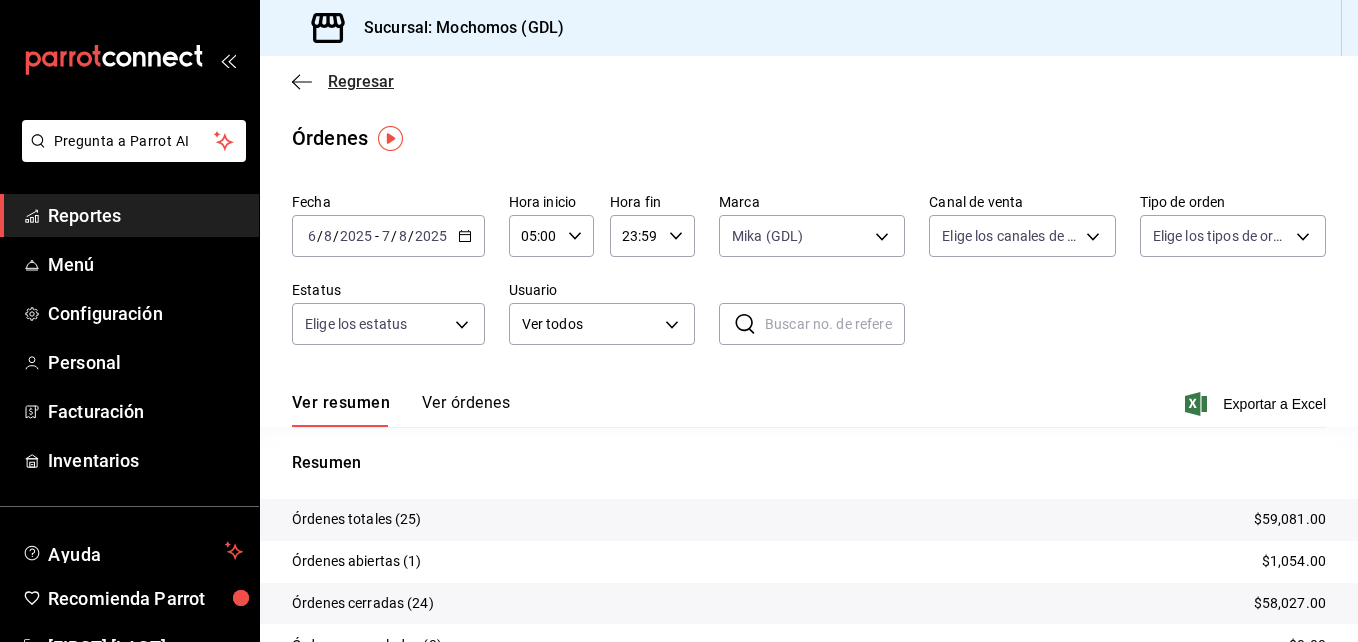 click 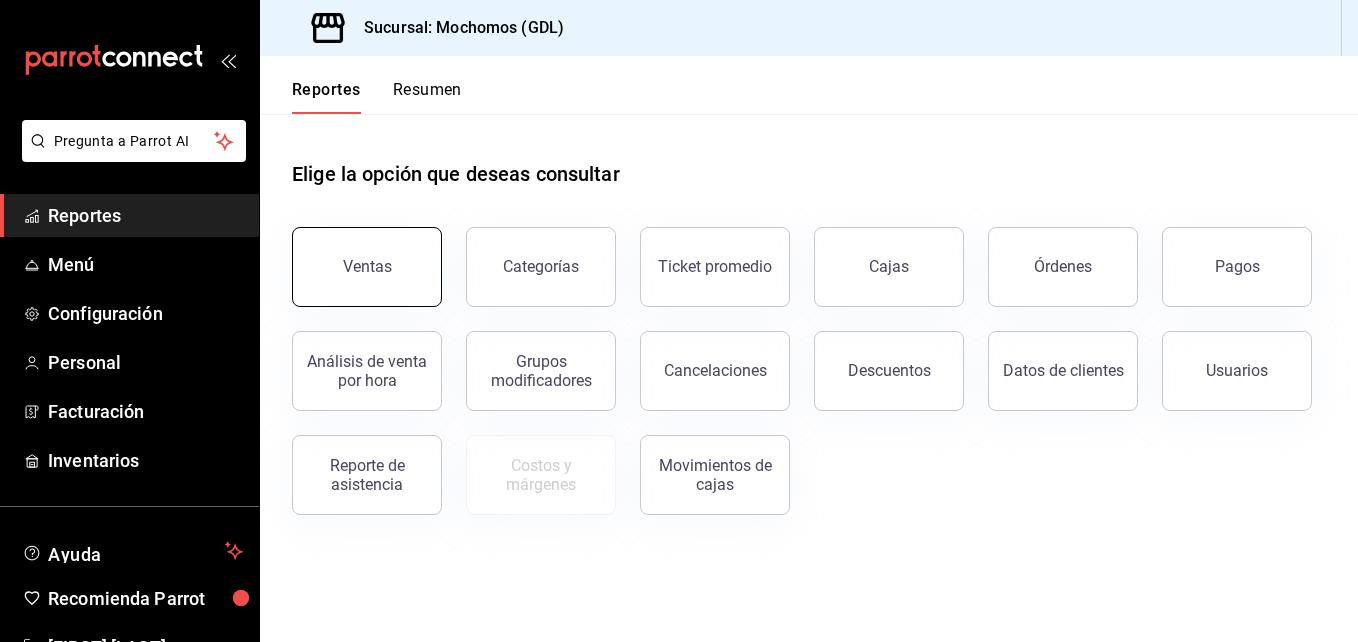 click on "Ventas" at bounding box center (367, 267) 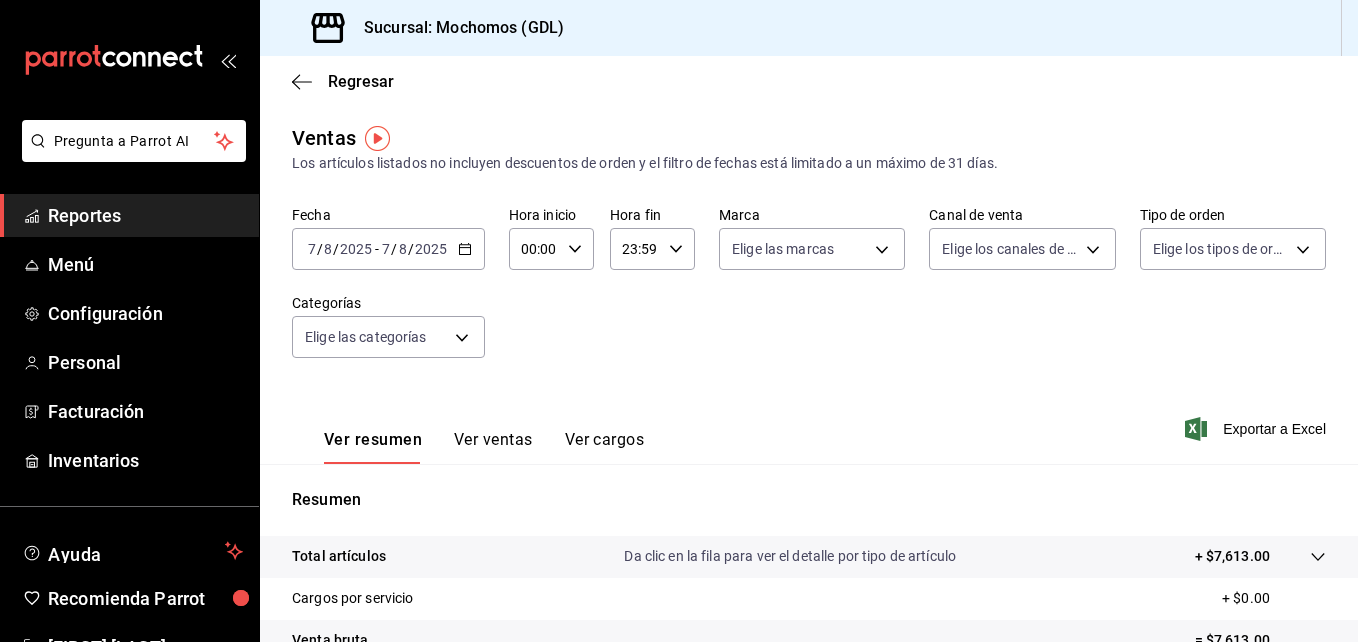 click on "2025-08-07 7 / 8 / 2025 - 2025-08-07 7 / 8 / 2025" at bounding box center [388, 249] 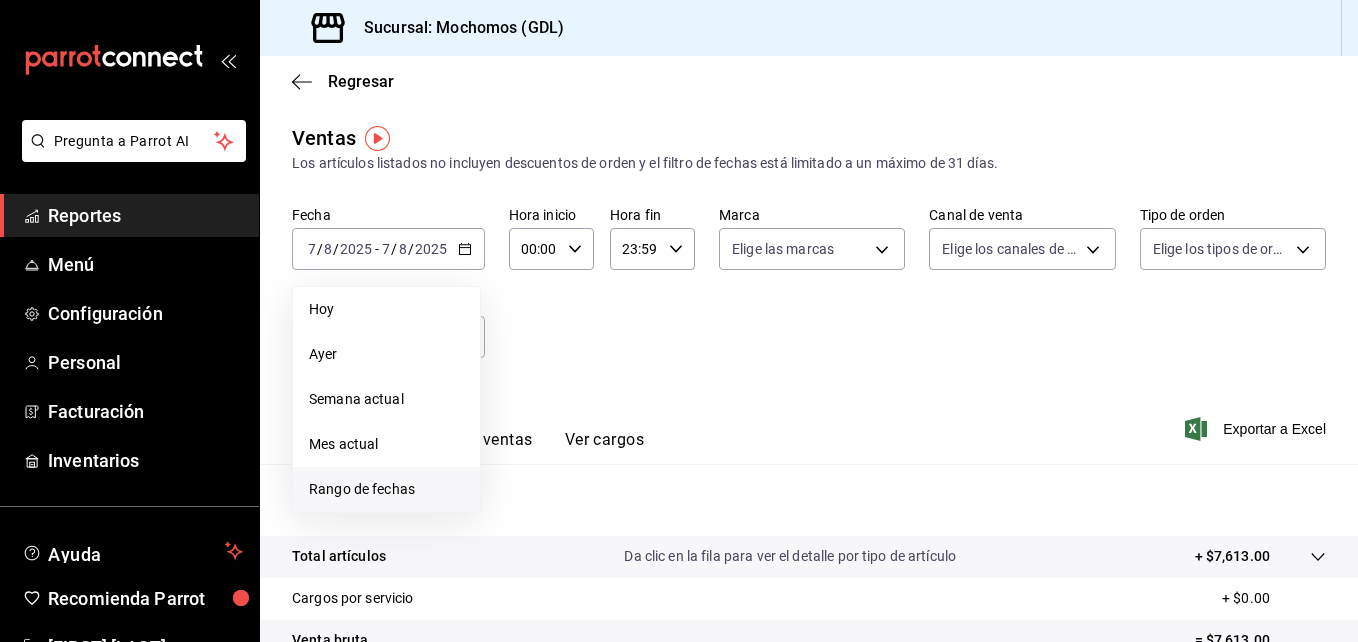 click on "Rango de fechas" at bounding box center (386, 489) 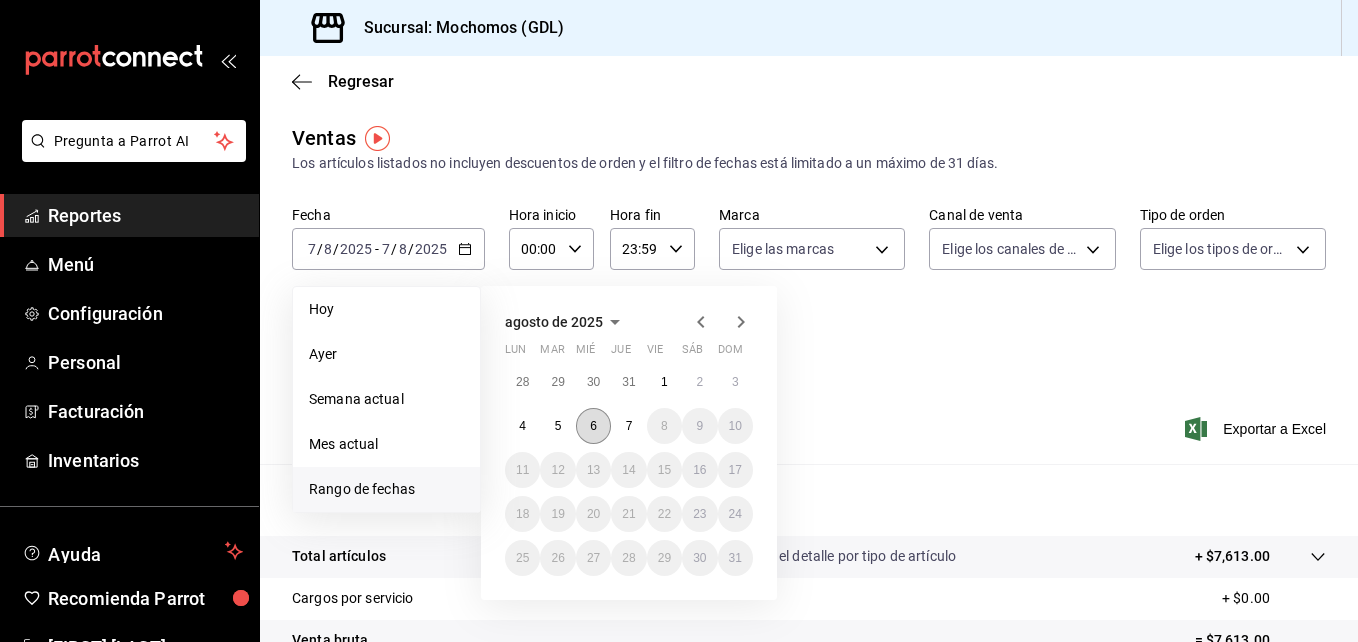 click on "6" at bounding box center (593, 426) 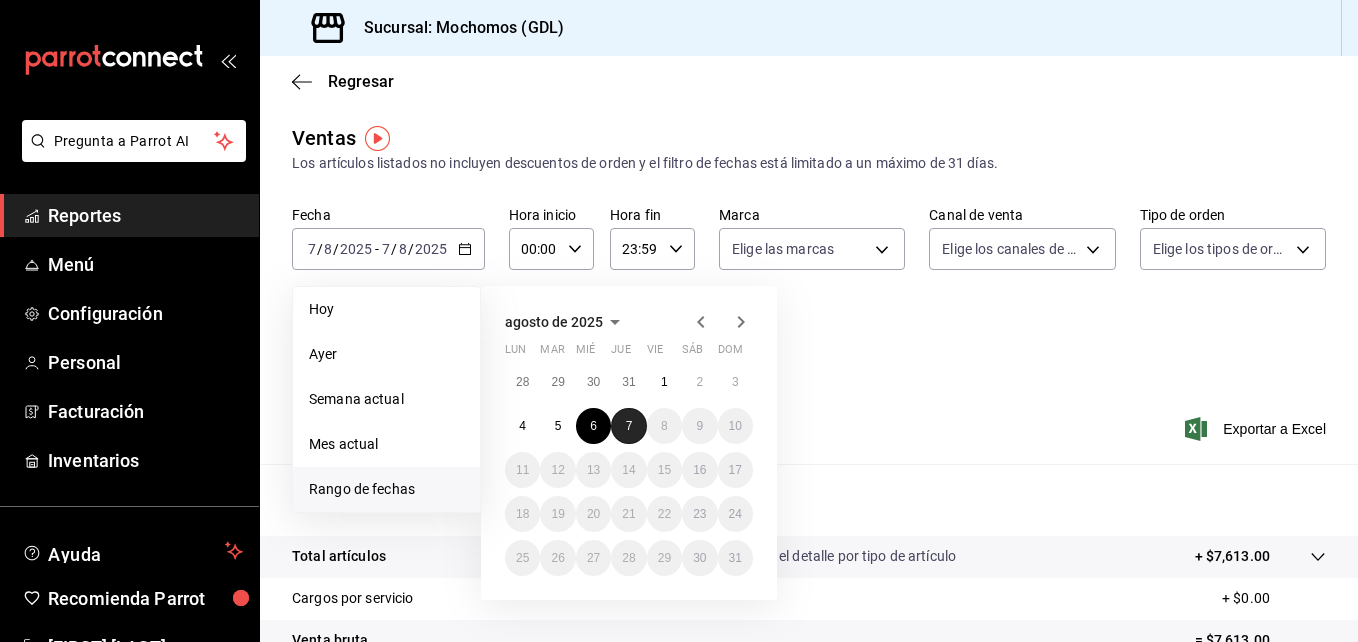 click on "7" at bounding box center (629, 426) 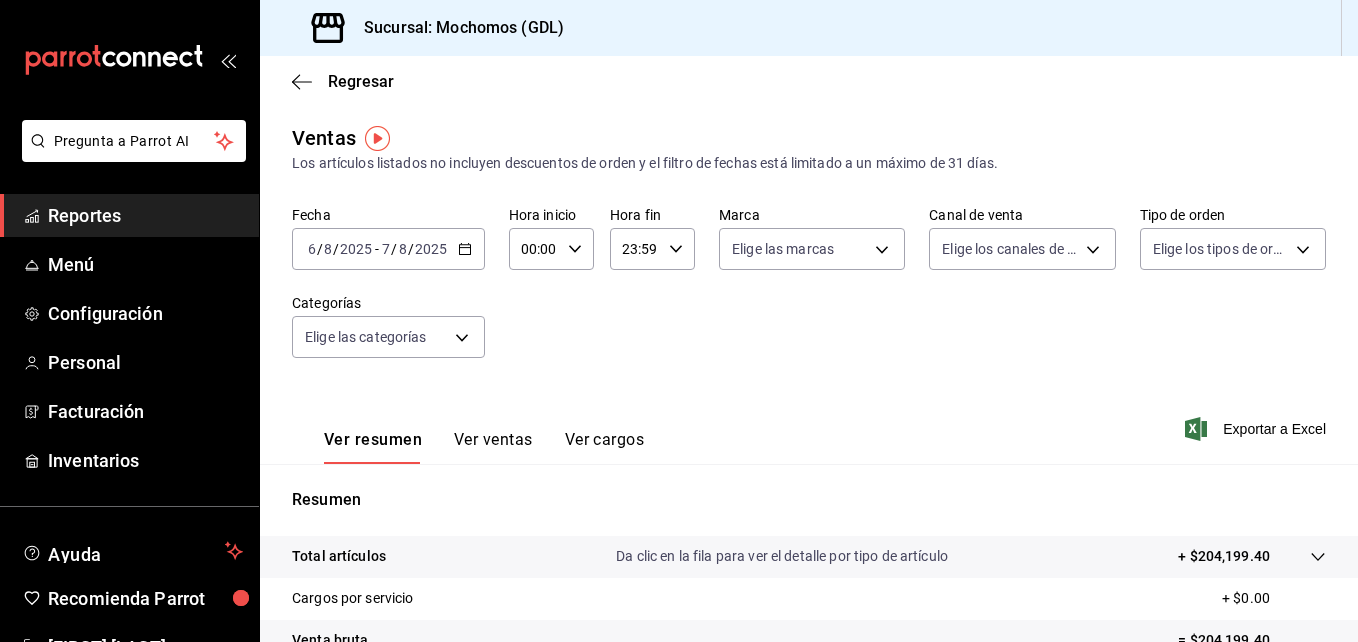 click 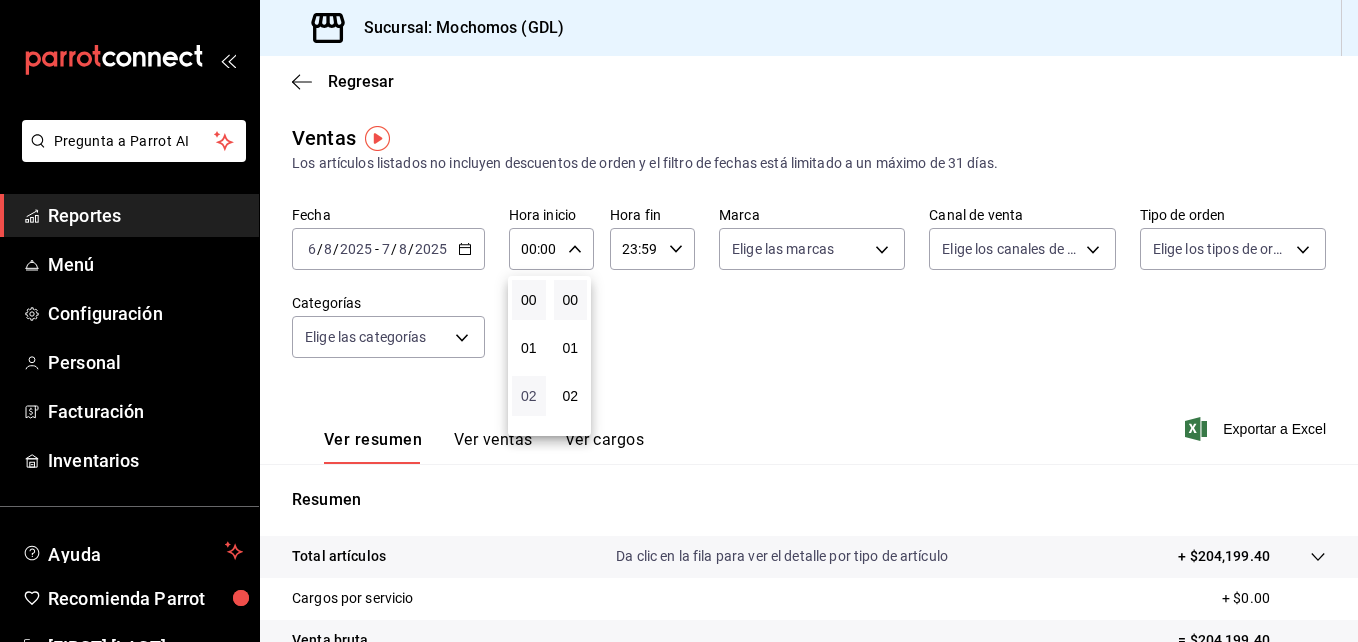 click on "02" at bounding box center [529, 396] 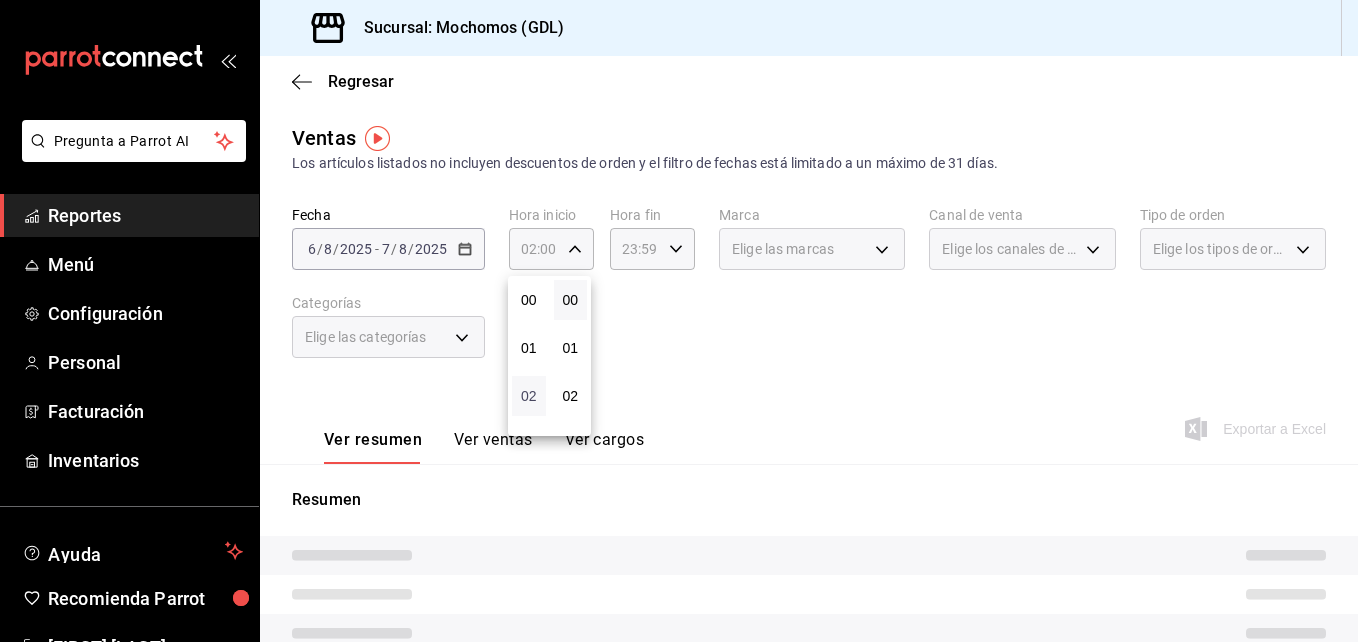 type 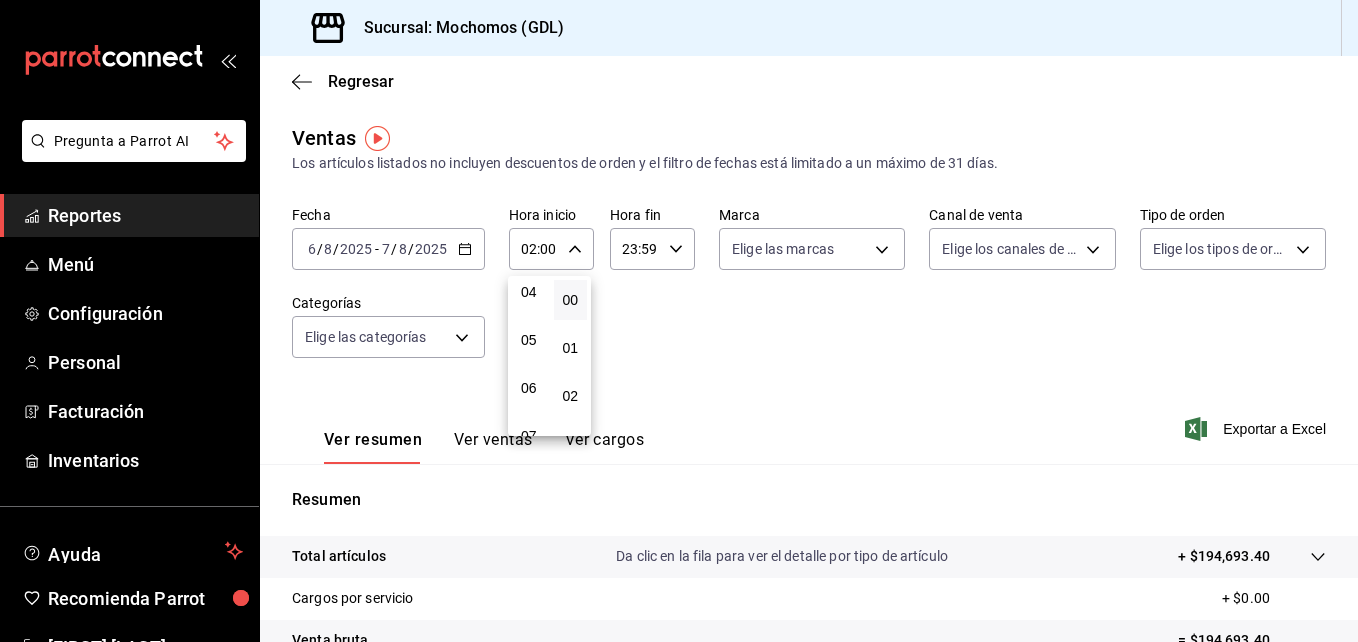 scroll, scrollTop: 160, scrollLeft: 0, axis: vertical 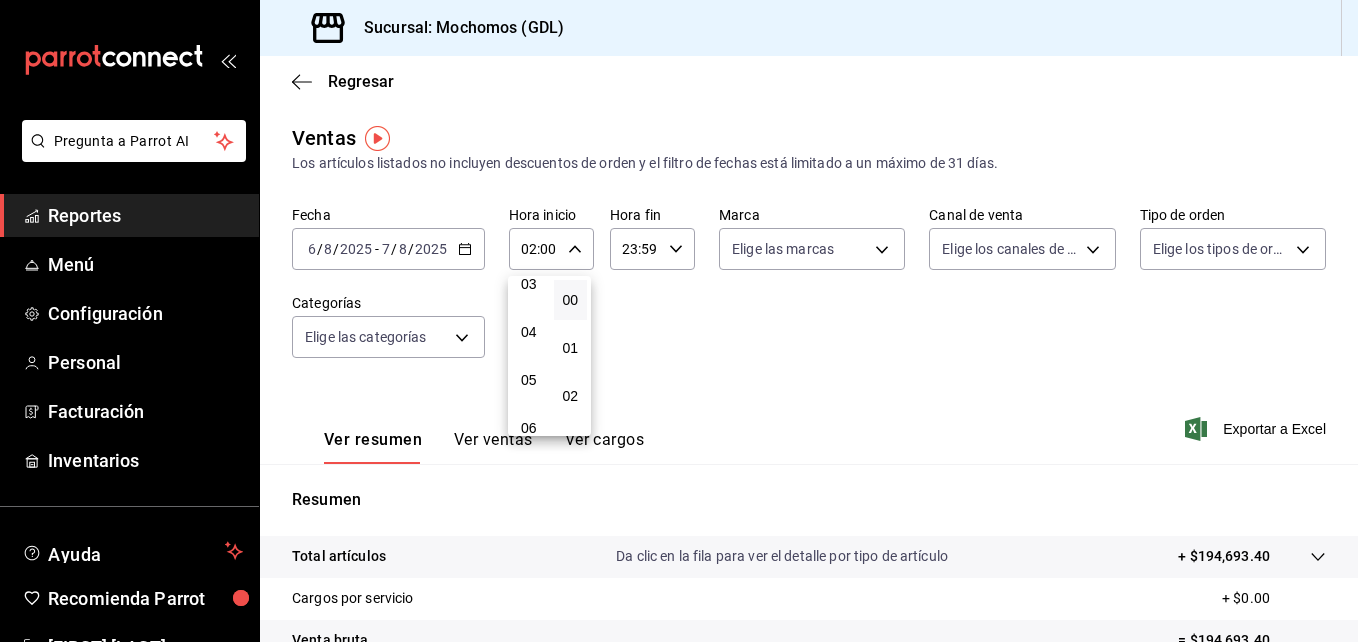 click on "05" at bounding box center (529, 380) 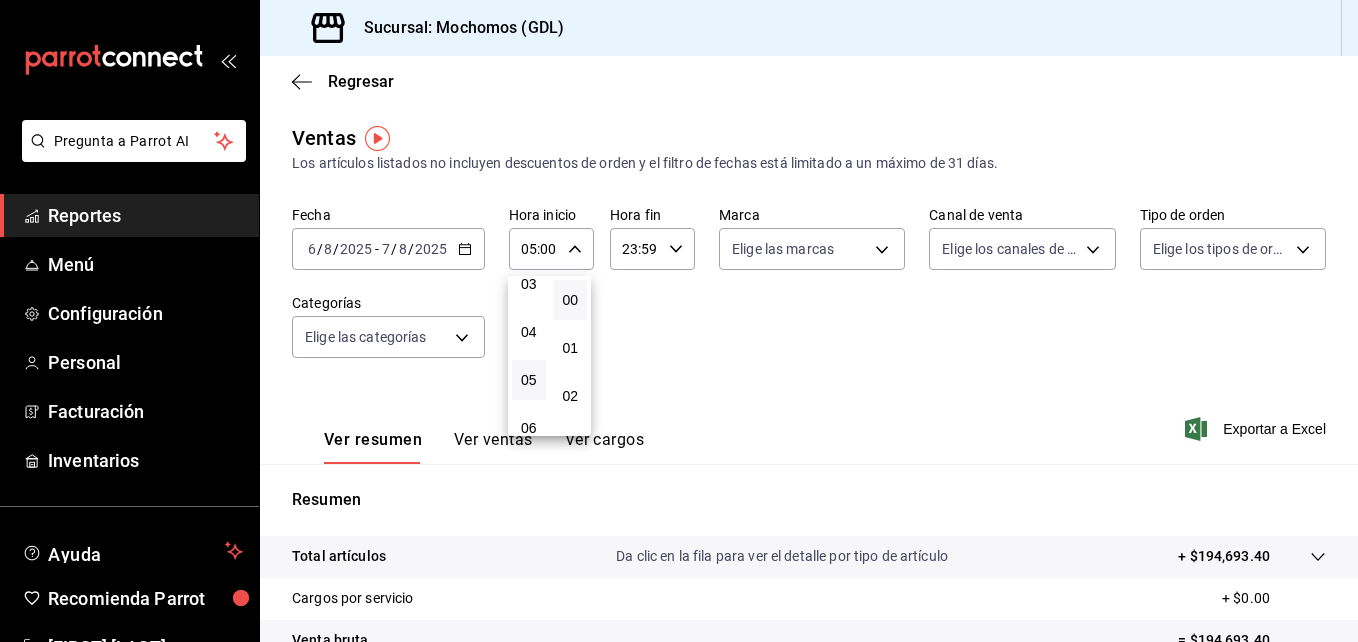 click at bounding box center [679, 321] 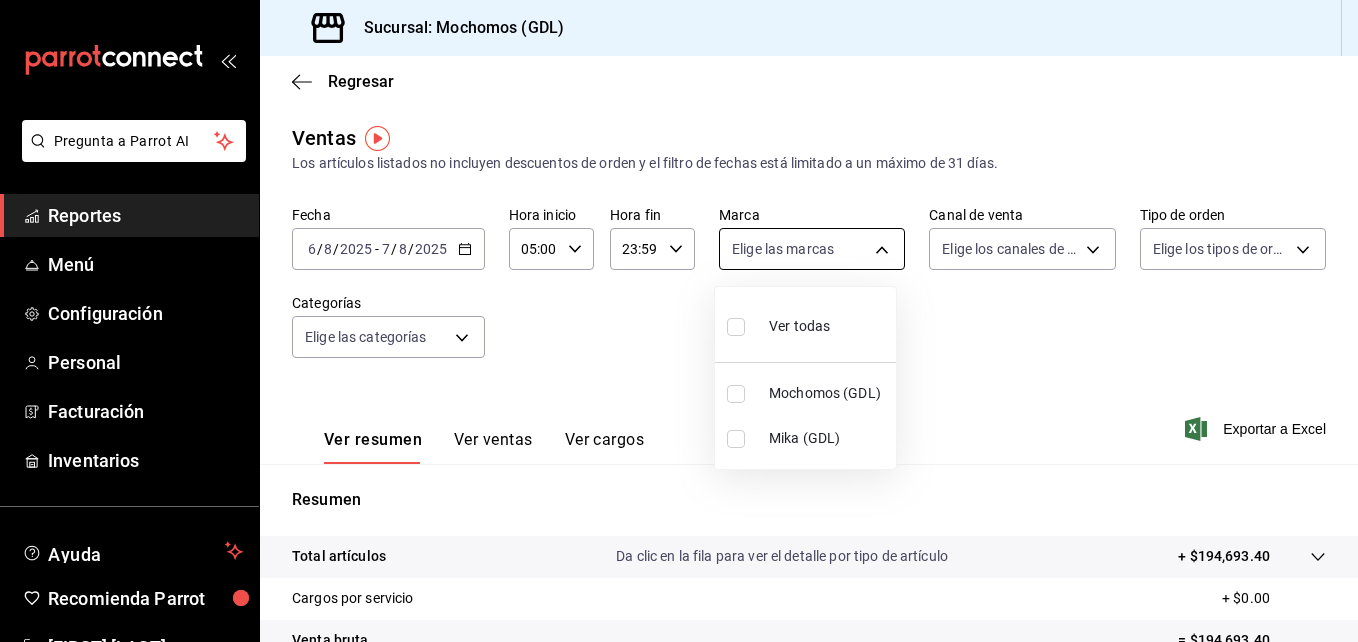 click on "Pregunta a Parrot AI Reportes   Menú   Configuración   Personal   Facturación   Inventarios   Ayuda Recomienda Parrot   [FIRST] [LAST]   Sugerir nueva función   Sucursal: Mochomos ([CITY]) Regresar Ventas Los artículos listados no incluyen descuentos de orden y el filtro de fechas está limitado a un máximo de 31 días. Fecha 2025-08-06 6 / 8 / 2025 - 2025-08-07 7 / 8 / 2025 Hora inicio 05:00 Hora inicio Hora fin 23:59 Hora fin Marca Elige las marcas Canal de venta Elige los canales de venta Tipo de orden Elige los tipos de orden Categorías Elige las categorías Ver resumen Ver ventas Ver cargos Exportar a Excel Resumen Total artículos Da clic en la fila para ver el detalle por tipo de artículo + $194,693.40 Cargos por servicio + $0.00 Venta bruta = $194,693.40 Descuentos totales - $0.00 Certificados de regalo - $0.00 Venta total = $194,693.40 Impuestos - $26,854.26 Venta neta = $167,839.14 Pregunta a Parrot AI Reportes   Menú   Configuración   Personal   Facturación   Inventarios   Ayuda" at bounding box center (679, 321) 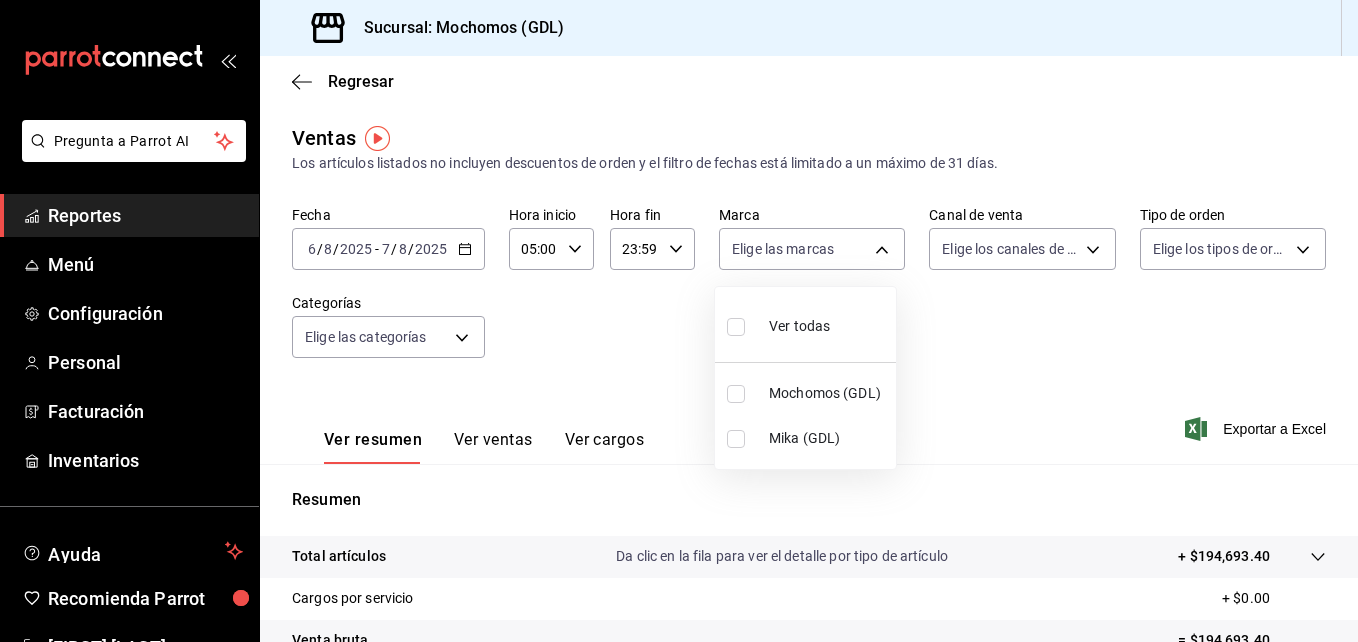 click on "Mika (GDL)" at bounding box center (828, 438) 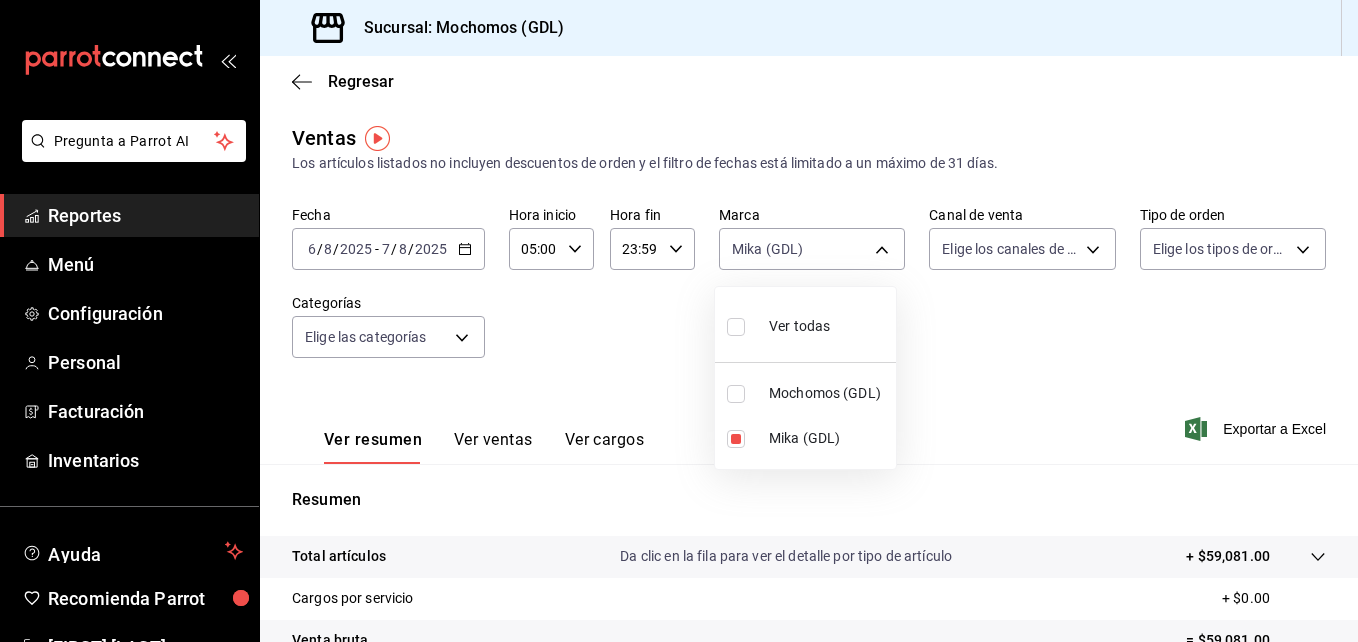 click at bounding box center [679, 321] 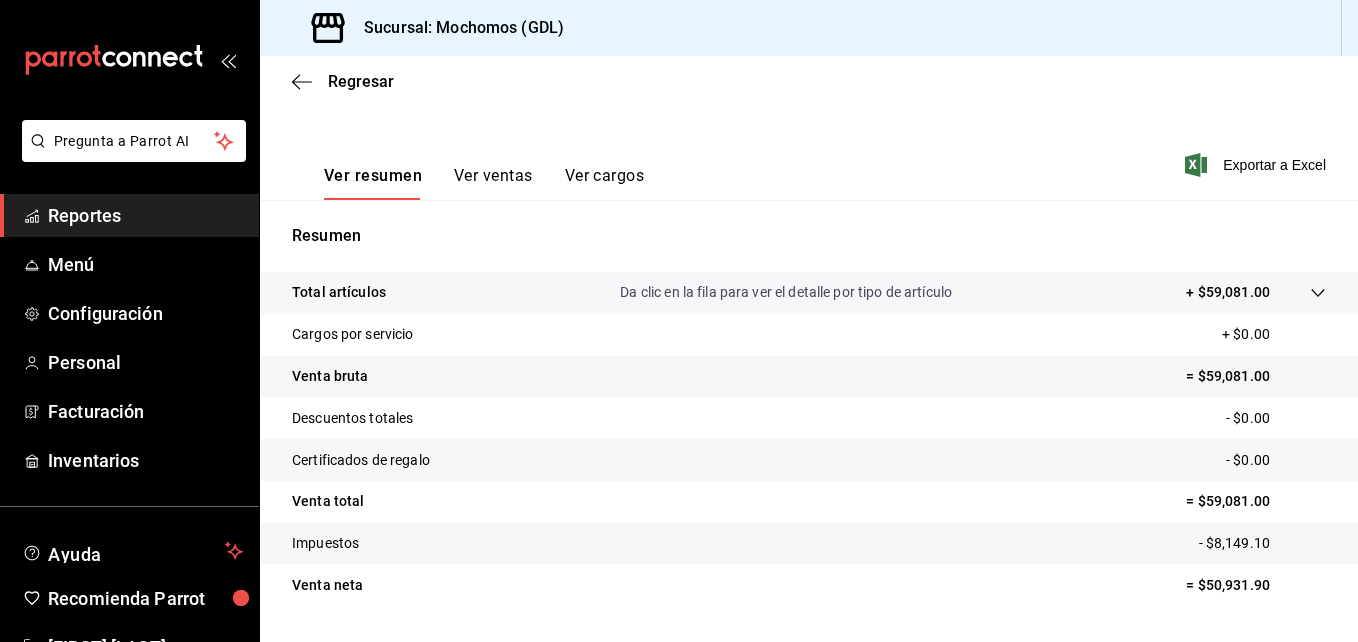scroll, scrollTop: 316, scrollLeft: 0, axis: vertical 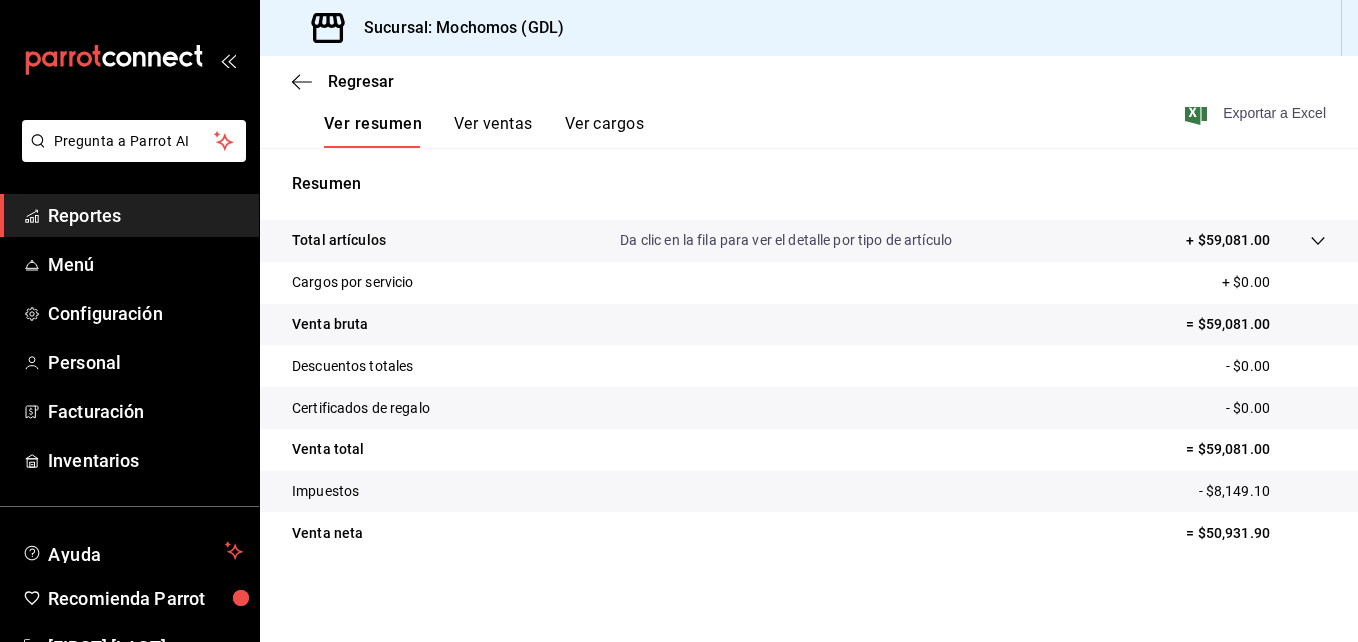 click on "Exportar a Excel" at bounding box center [1257, 113] 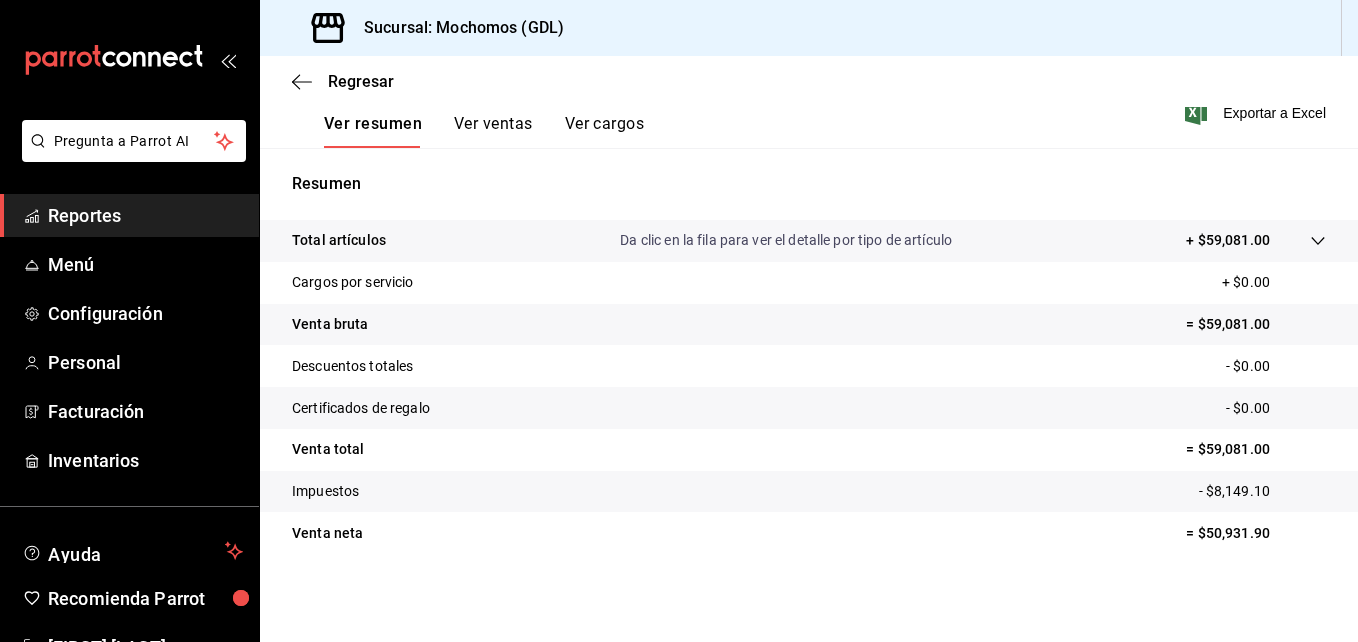 scroll, scrollTop: 0, scrollLeft: 0, axis: both 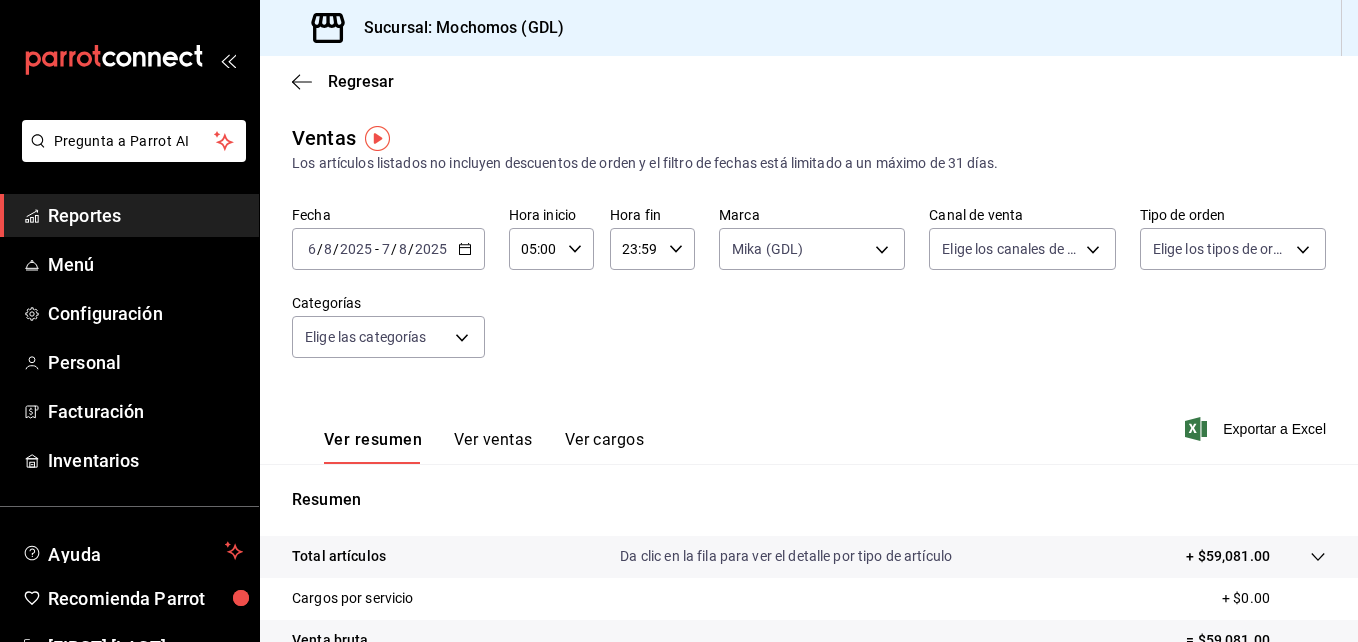 click 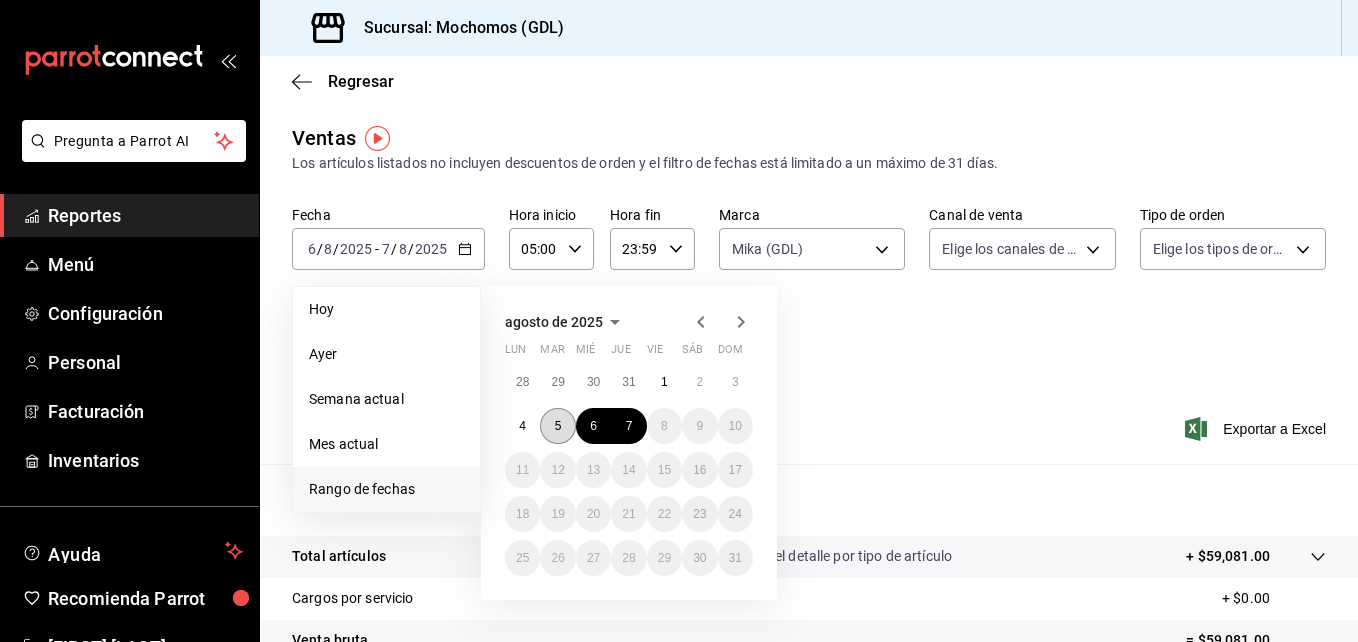 click on "5" at bounding box center (557, 426) 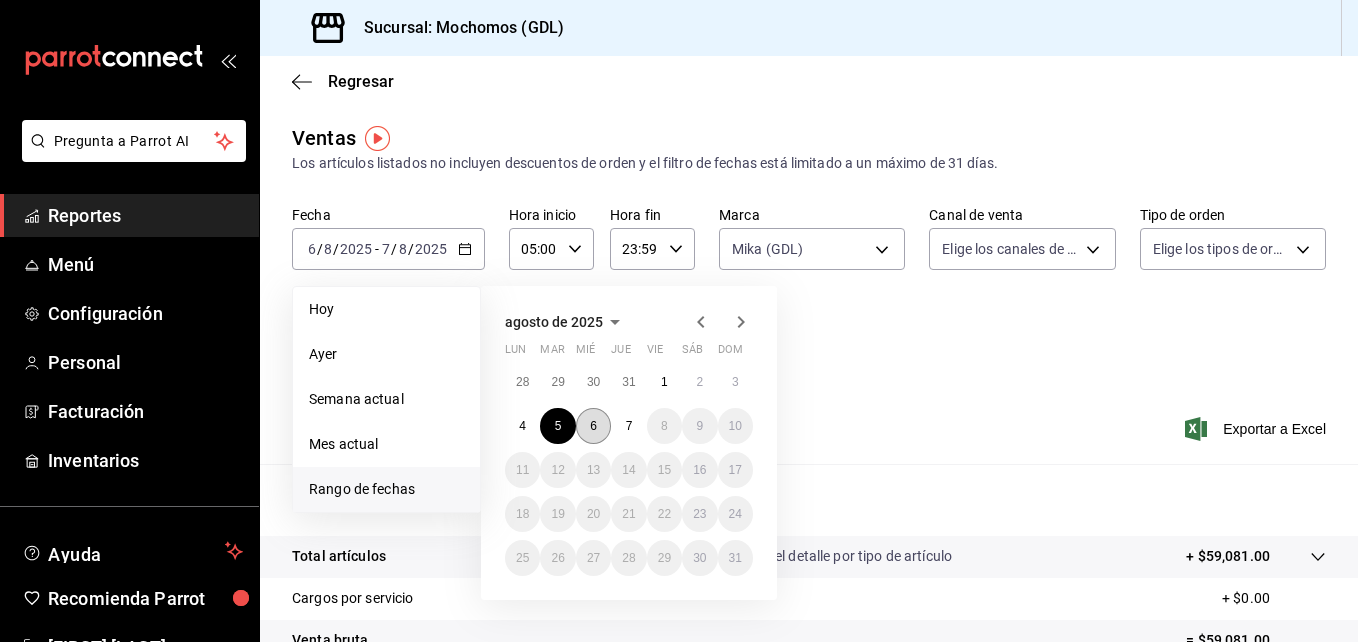 click on "6" at bounding box center (593, 426) 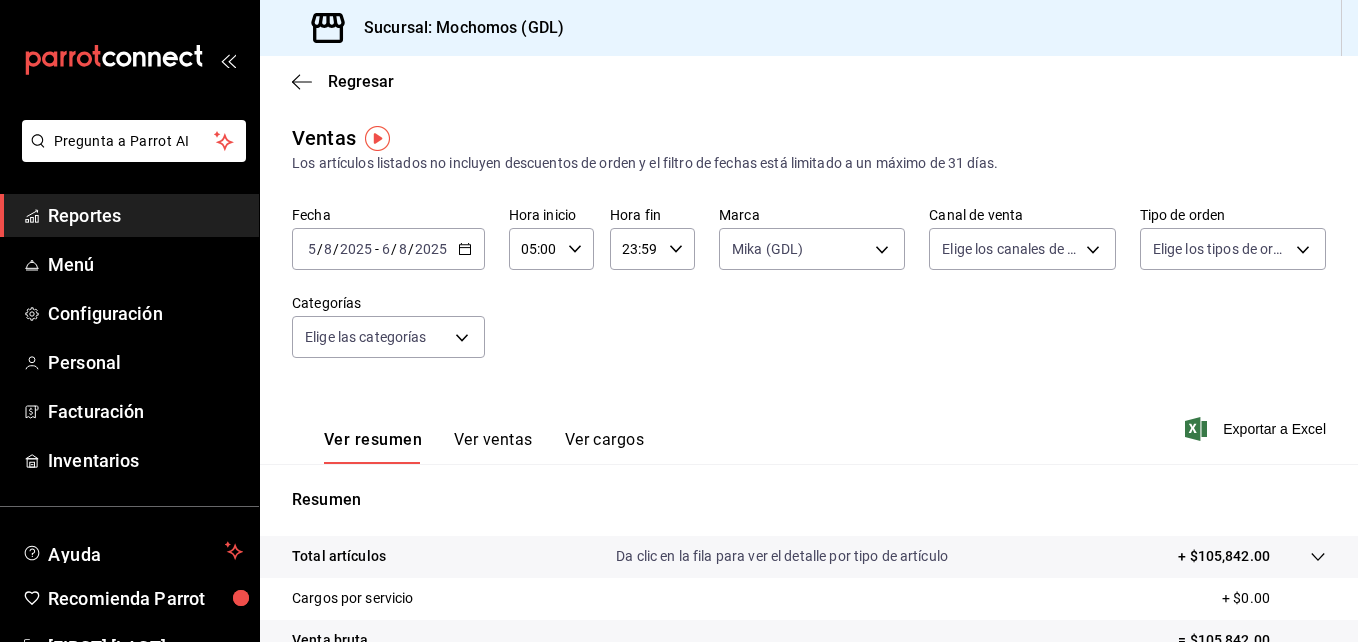 click 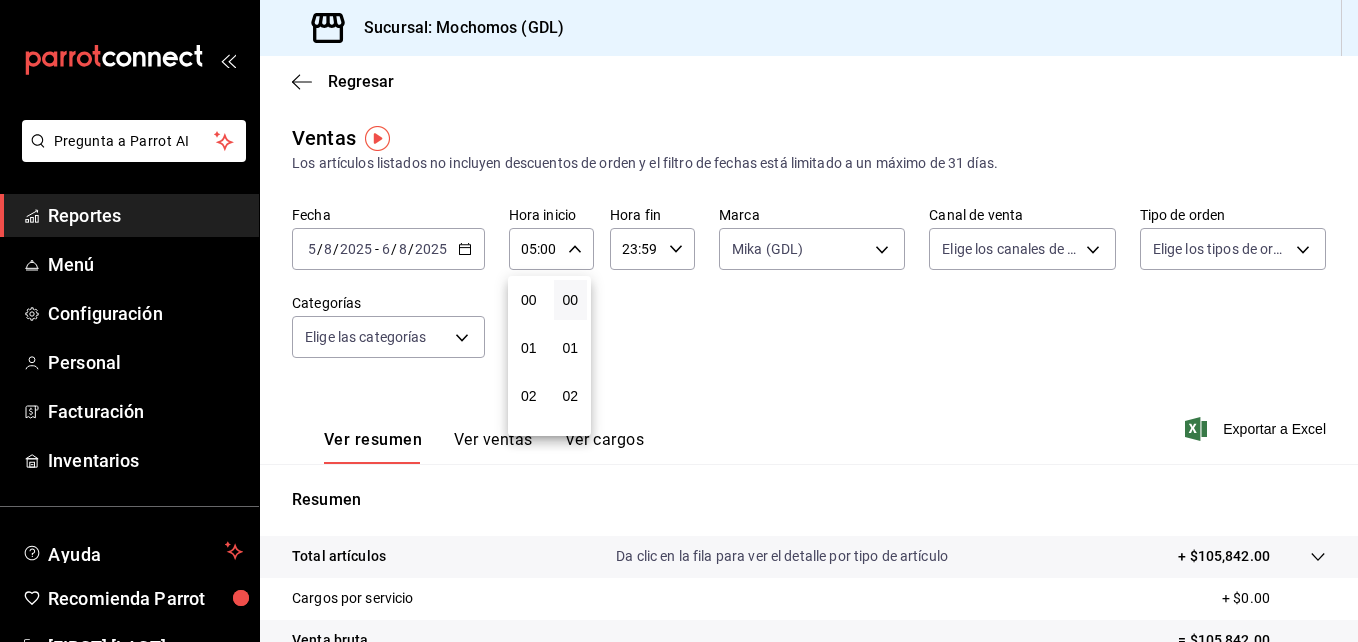 scroll, scrollTop: 240, scrollLeft: 0, axis: vertical 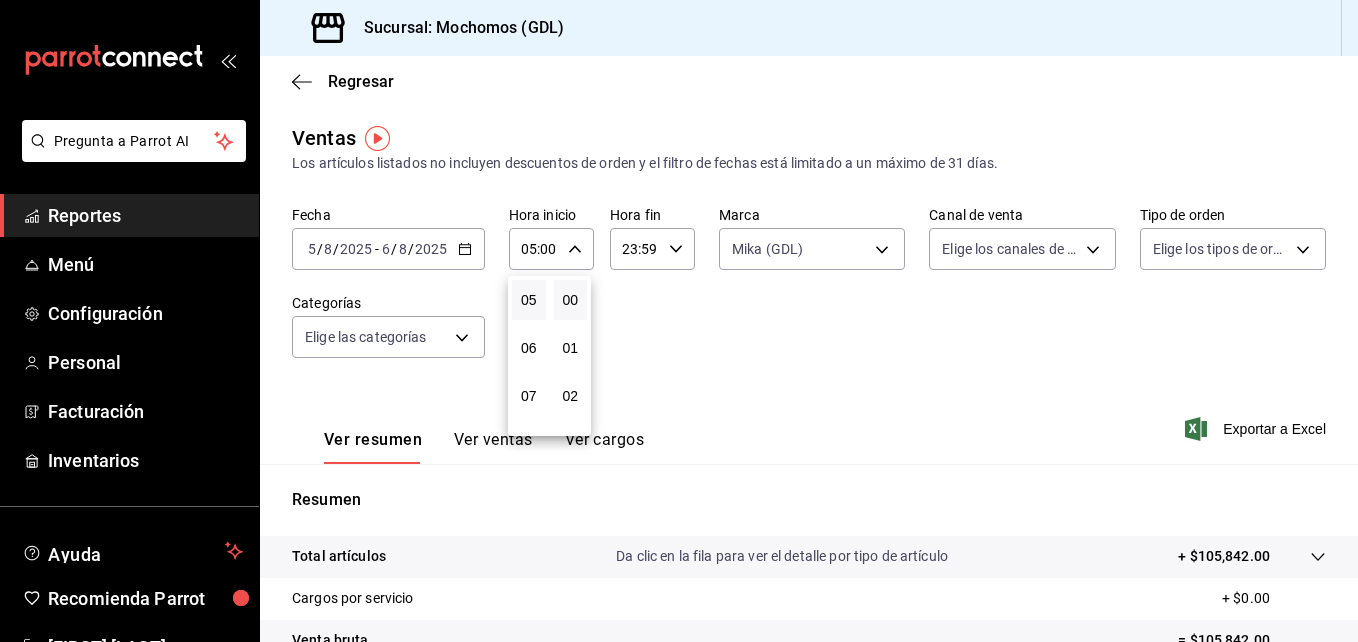 click at bounding box center [679, 321] 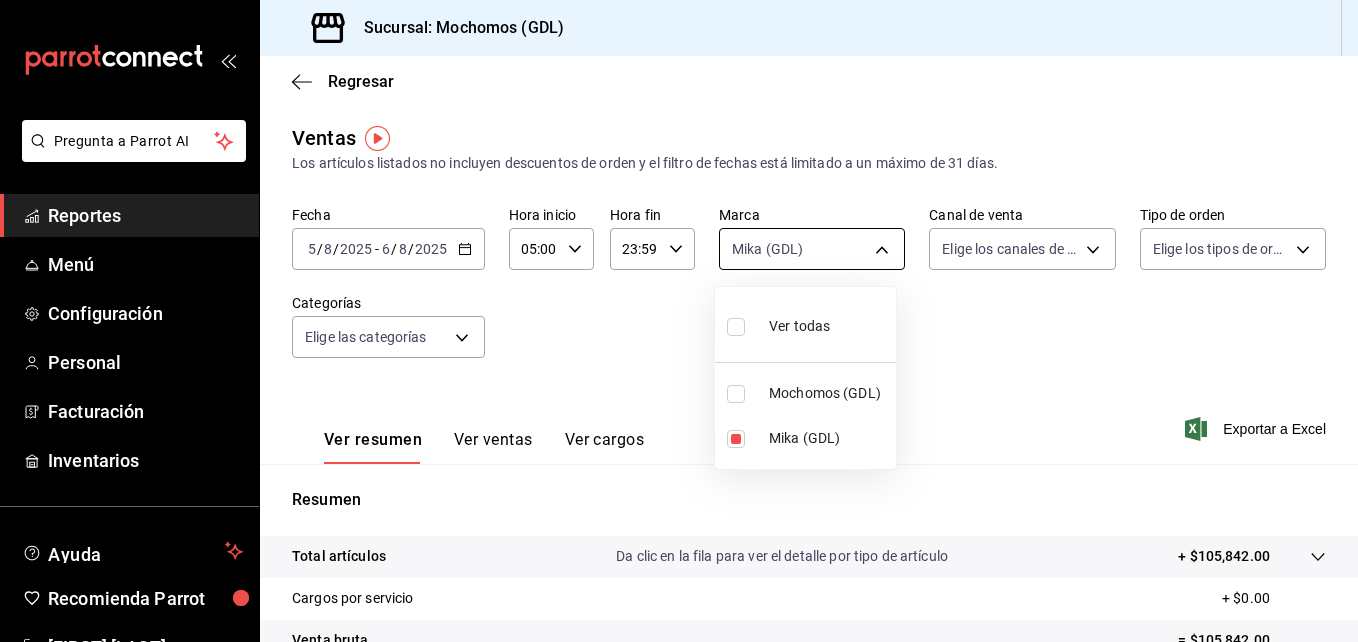 click on "Pregunta a Parrot AI Reportes   Menú   Configuración   Personal   Facturación   Inventarios   Ayuda Recomienda Parrot   [FIRST] [LAST]   Sugerir nueva función   Sucursal: Mochomos ([CITY]) Regresar Ventas Los artículos listados no incluyen descuentos de orden y el filtro de fechas está limitado a un máximo de 31 días. Fecha 2025-08-05 5 / 8 / 2025 - 2025-08-06 6 / 8 / 2025 Hora inicio 05:00 Hora inicio Hora fin 23:59 Hora fin Marca Mika ([CITY]) 9cac9703-0c5a-4d8b-addd-5b6b571d65b9 Canal de venta Elige los canales de venta Tipo de orden Elige los tipos de orden Categorías Elige las categorías Ver resumen Ver ventas Ver cargos Exportar a Excel Resumen Total artículos Da clic en la fila para ver el detalle por tipo de artículo + $105,842.00 Cargos por servicio + $0.00 Venta bruta = $105,842.00 Descuentos totales - $0.00 Certificados de regalo - $0.00 Venta total = $105,842.00 Impuestos - $14,598.90 Venta neta = $91,243.10 Pregunta a Parrot AI Reportes   Menú   Configuración   Personal   Facturación" at bounding box center [679, 321] 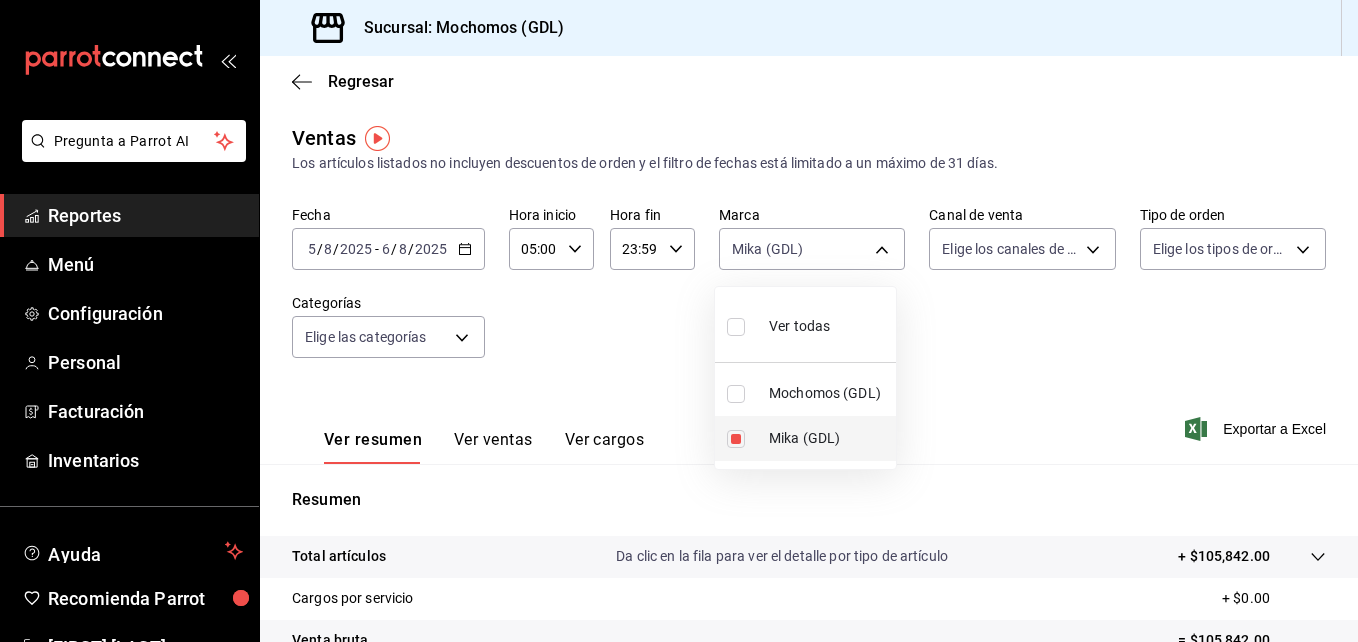 click on "Mika (GDL)" at bounding box center (805, 438) 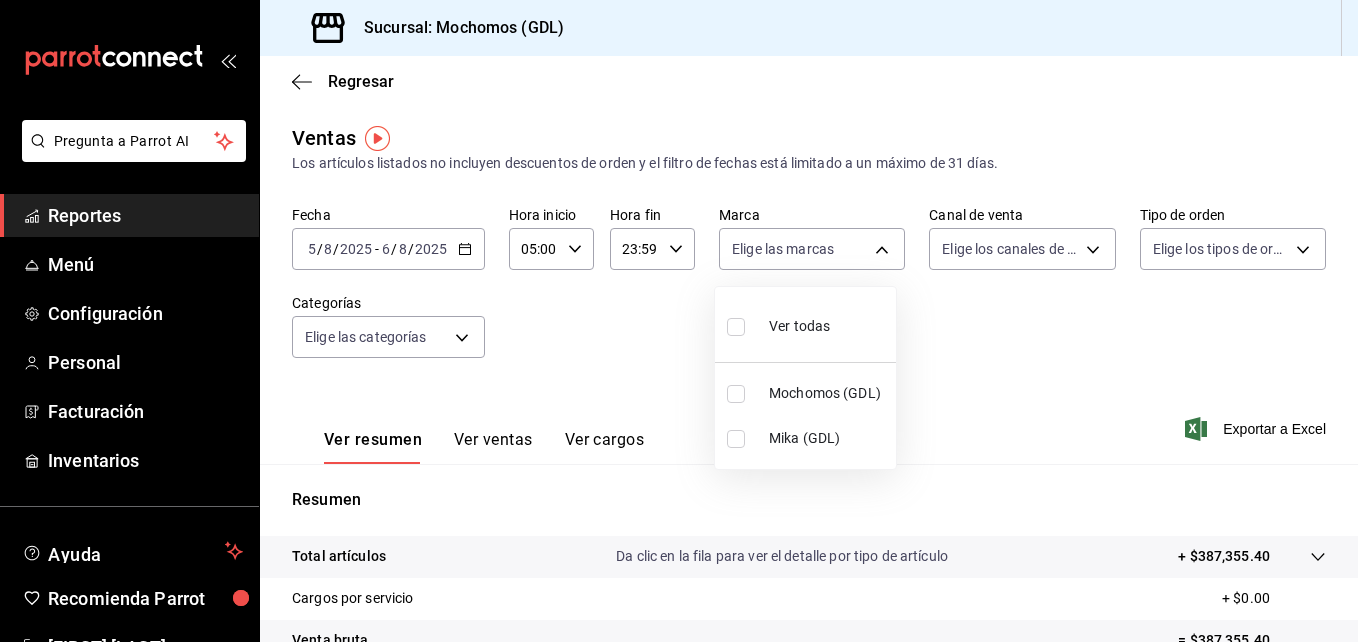 click at bounding box center (736, 439) 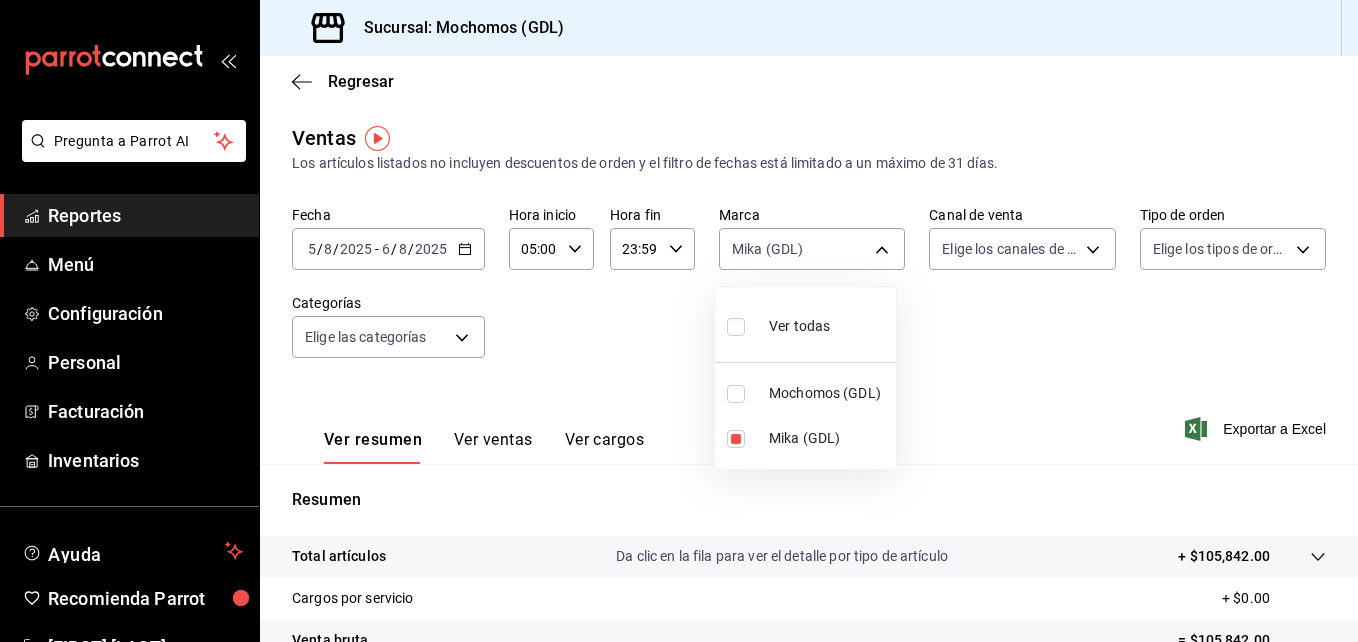 click at bounding box center [679, 321] 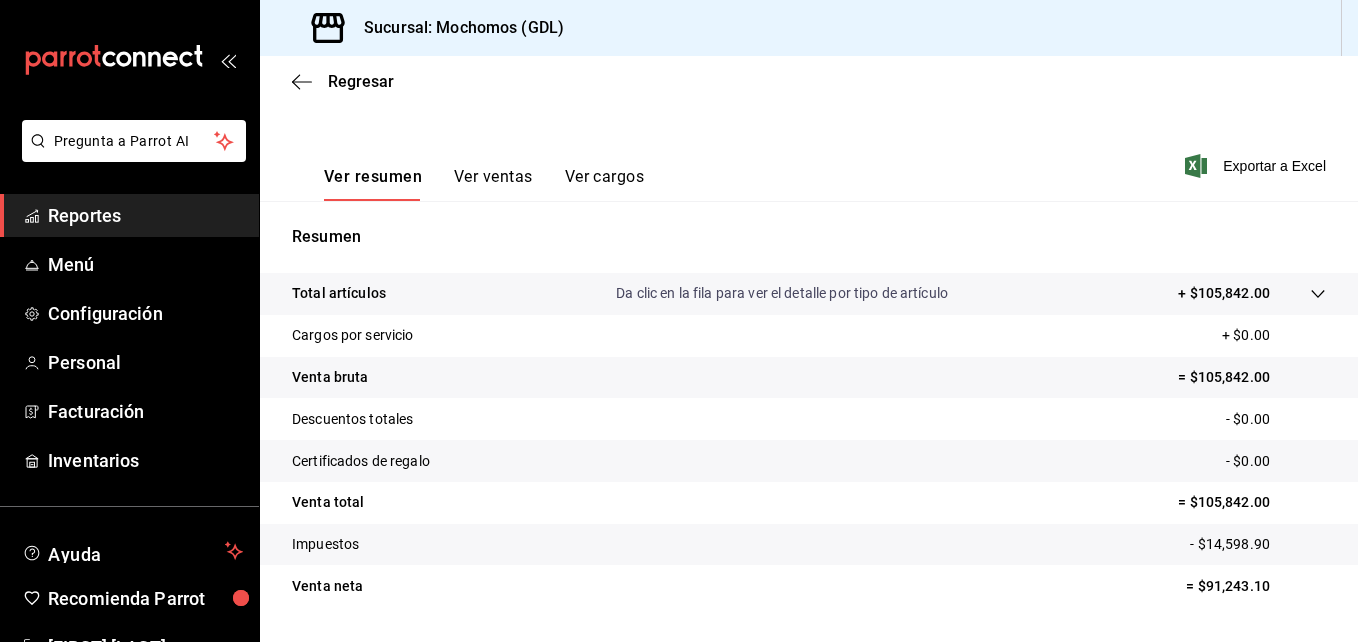 scroll, scrollTop: 316, scrollLeft: 0, axis: vertical 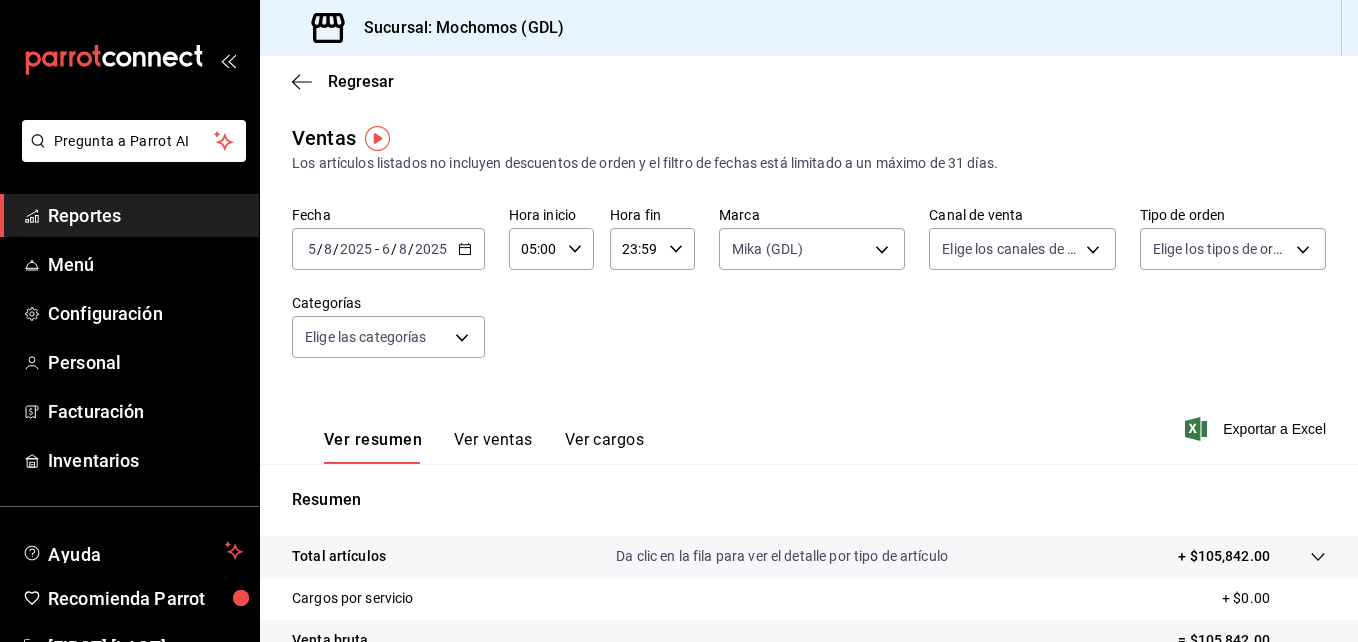 click on "2025-08-05 5 / 8 / 2025 - 2025-08-06 6 / 8 / 2025" at bounding box center [388, 249] 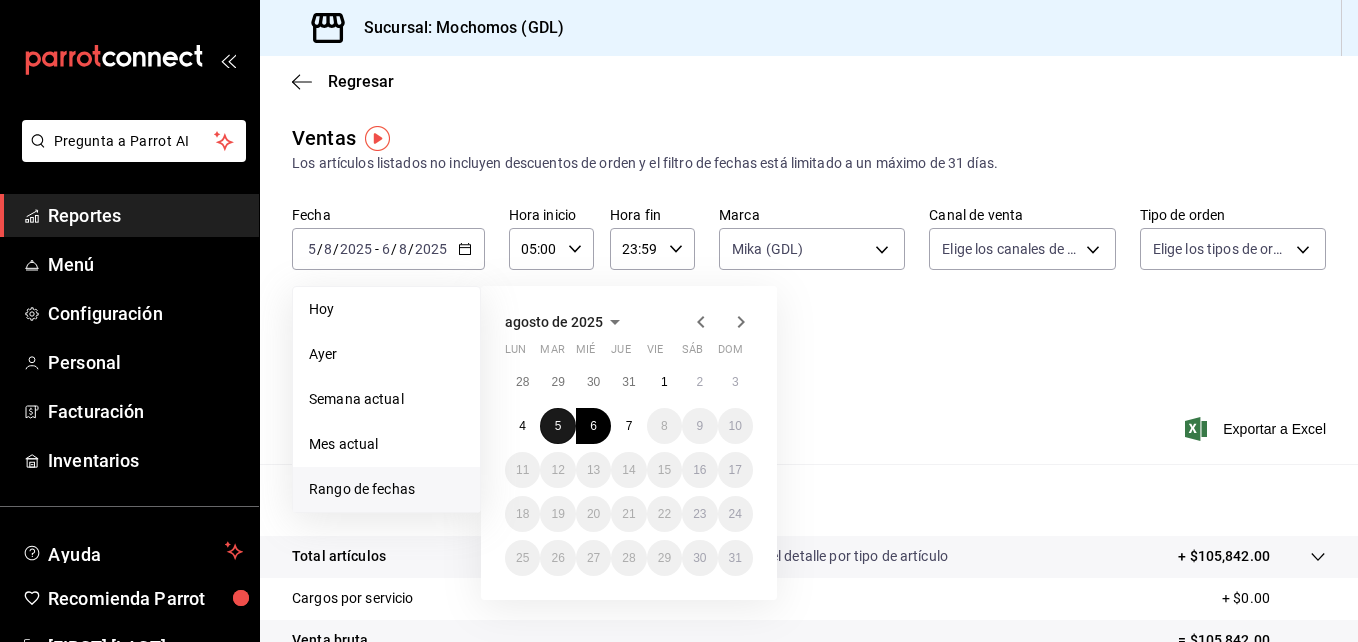 click on "5" at bounding box center (557, 426) 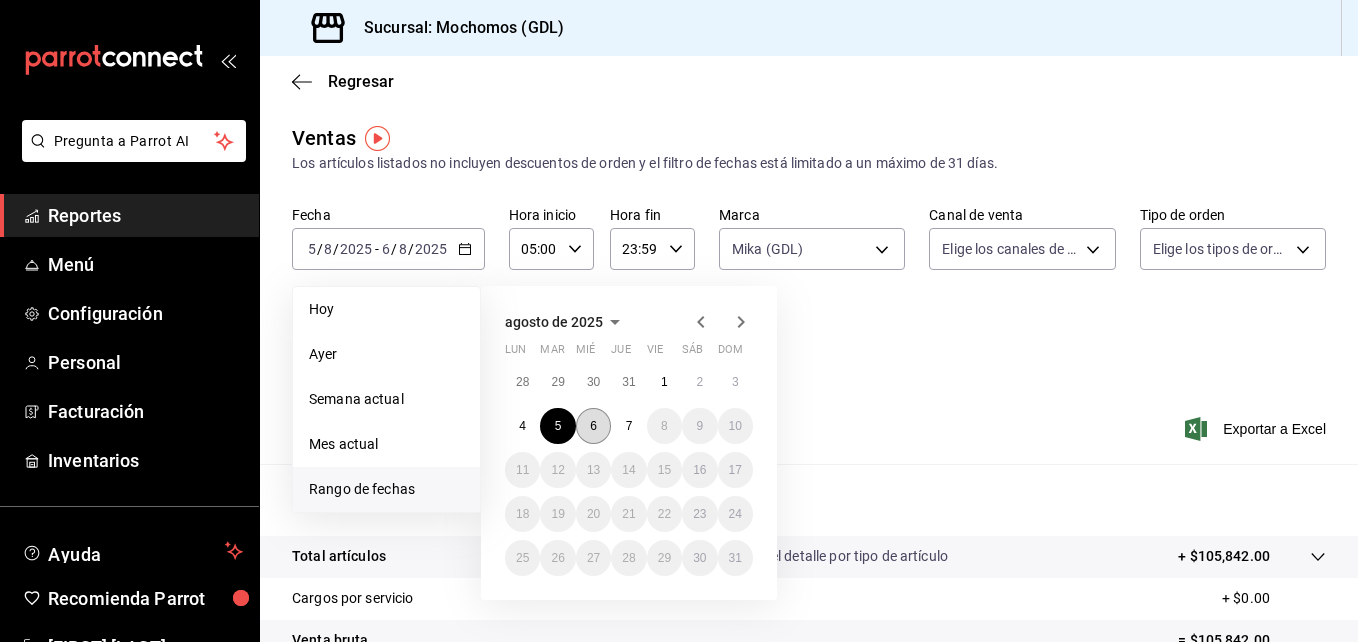click on "6" at bounding box center (593, 426) 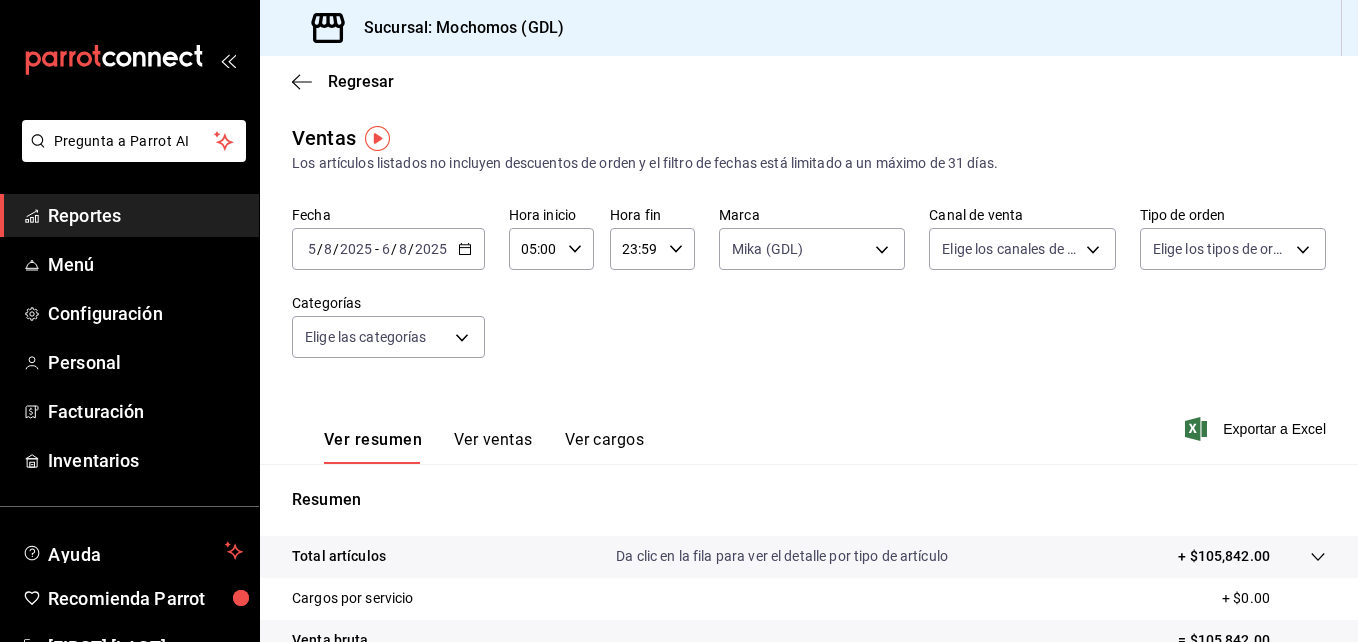 click 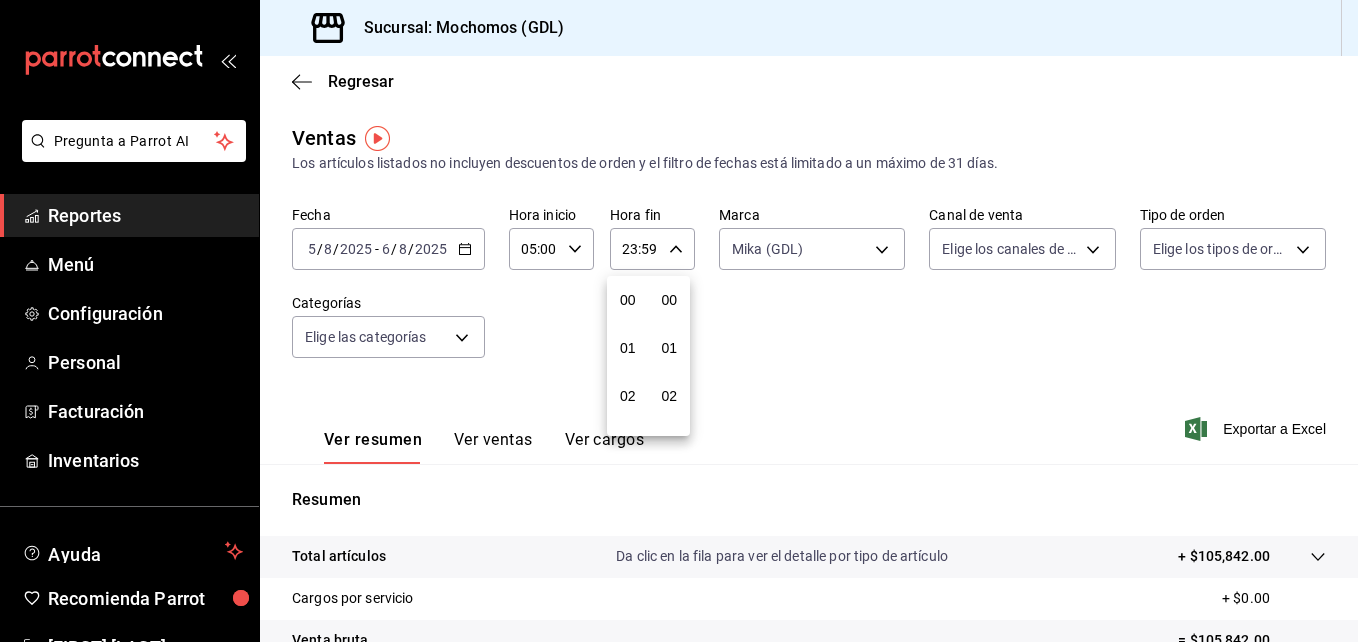 scroll, scrollTop: 992, scrollLeft: 0, axis: vertical 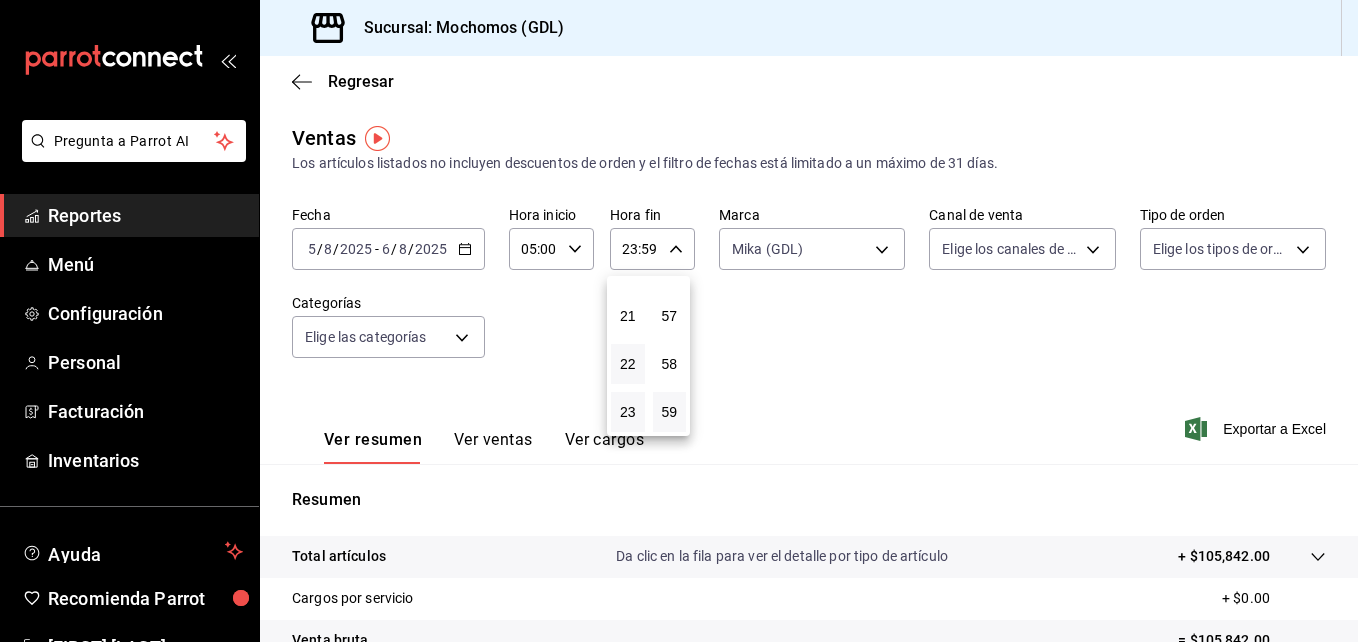 click on "22" at bounding box center [628, 364] 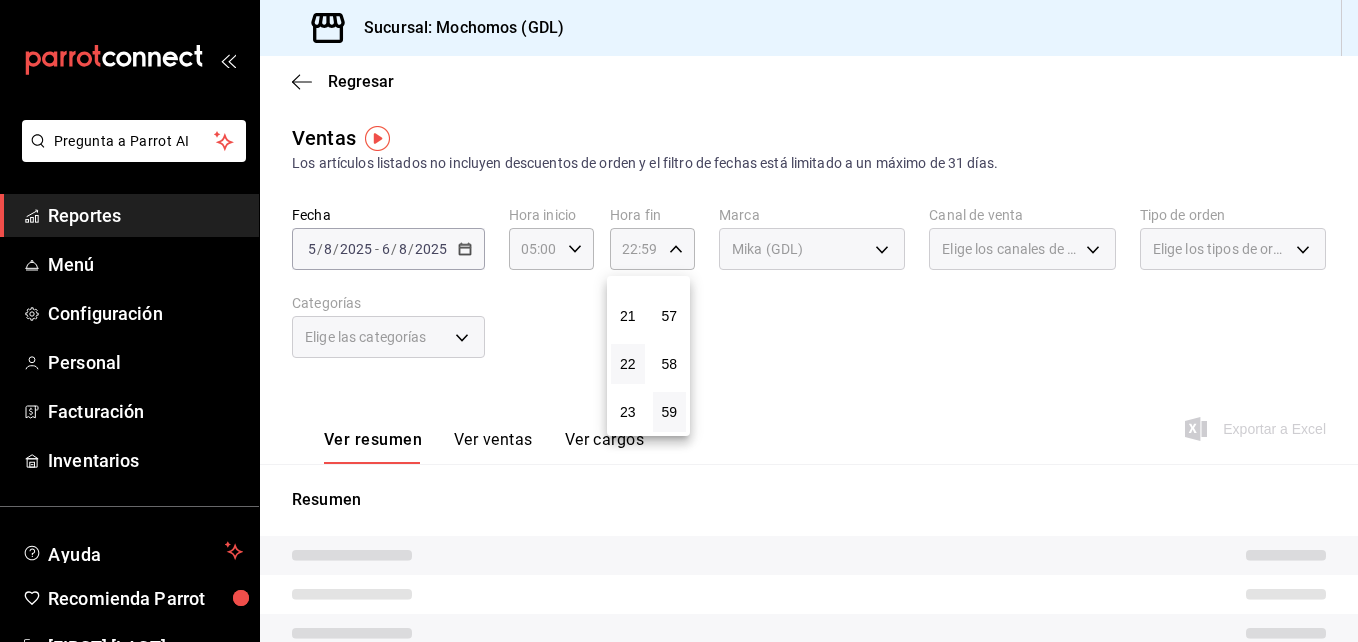 type 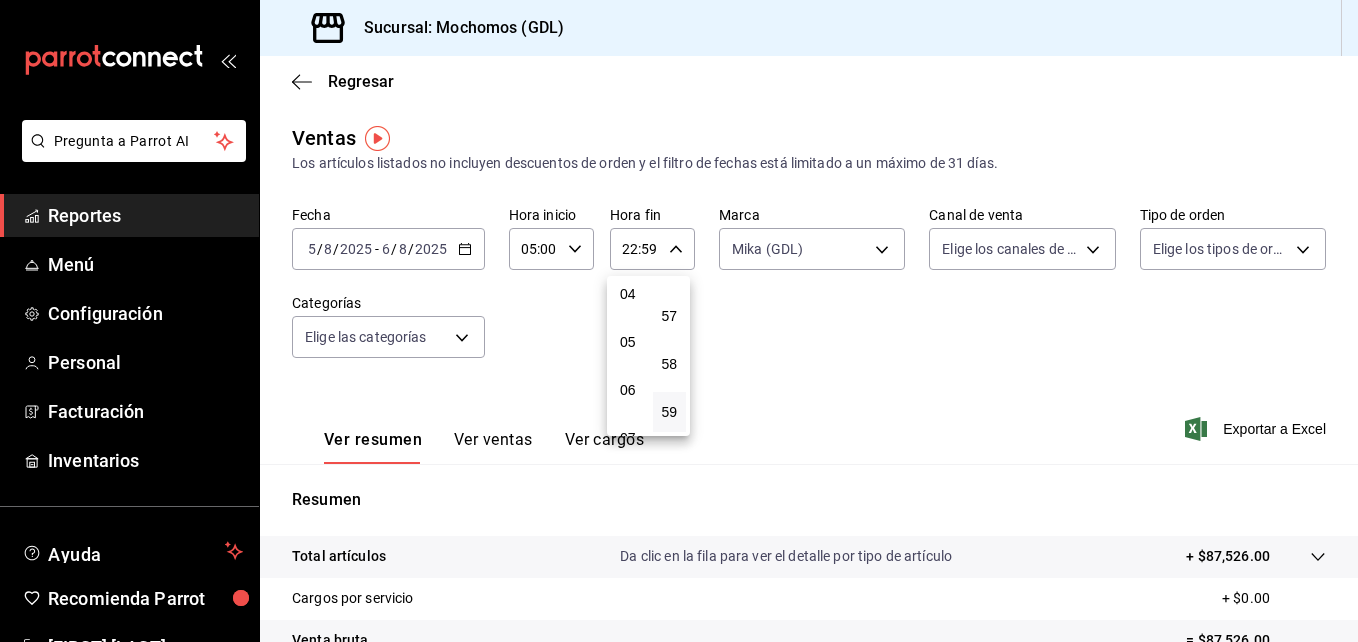 scroll, scrollTop: 200, scrollLeft: 0, axis: vertical 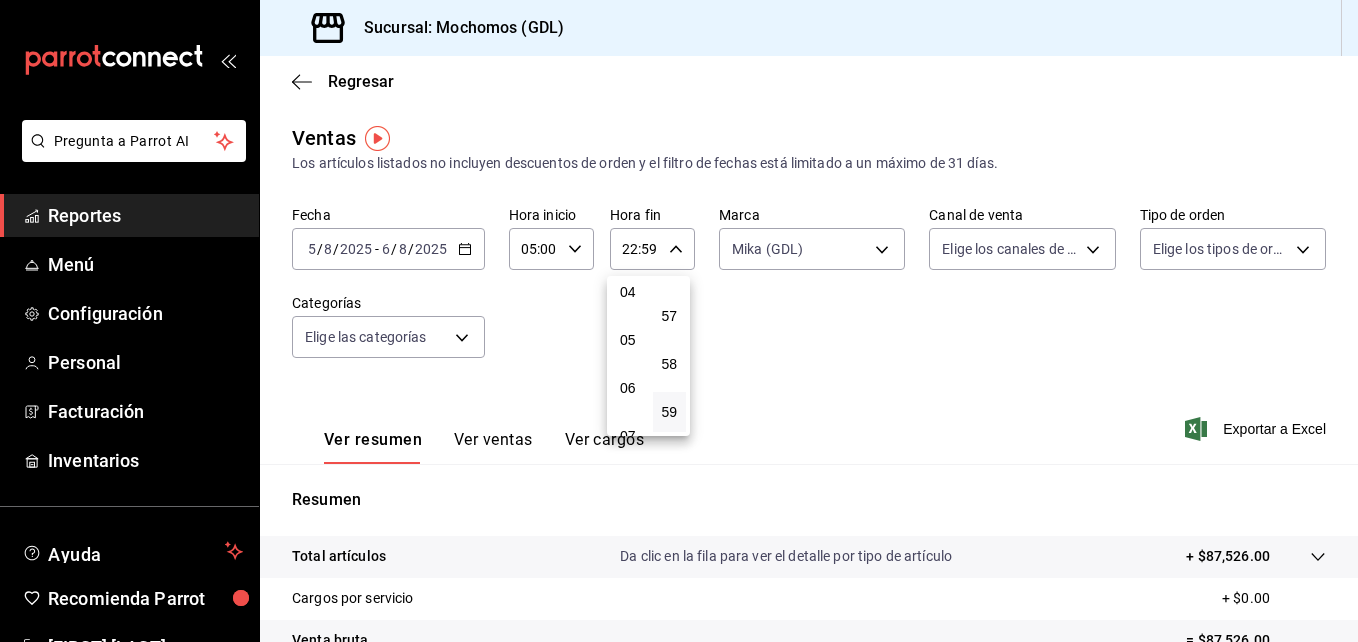 click on "05" at bounding box center (628, 340) 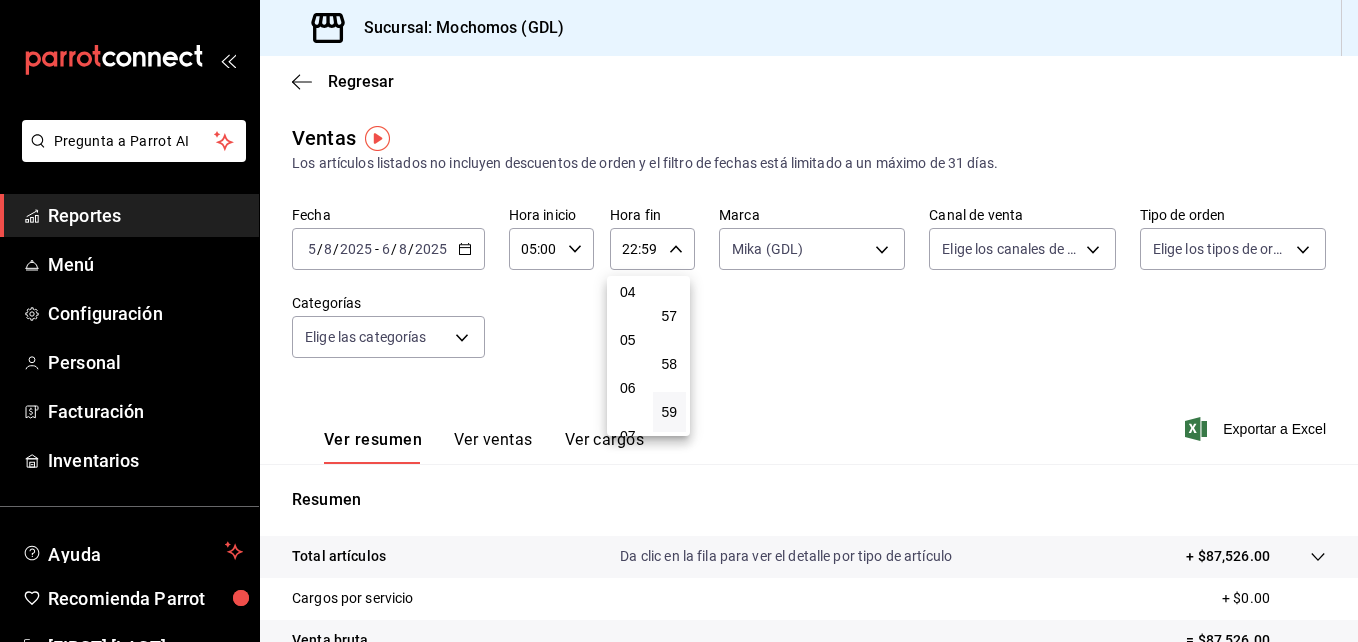 type on "05:59" 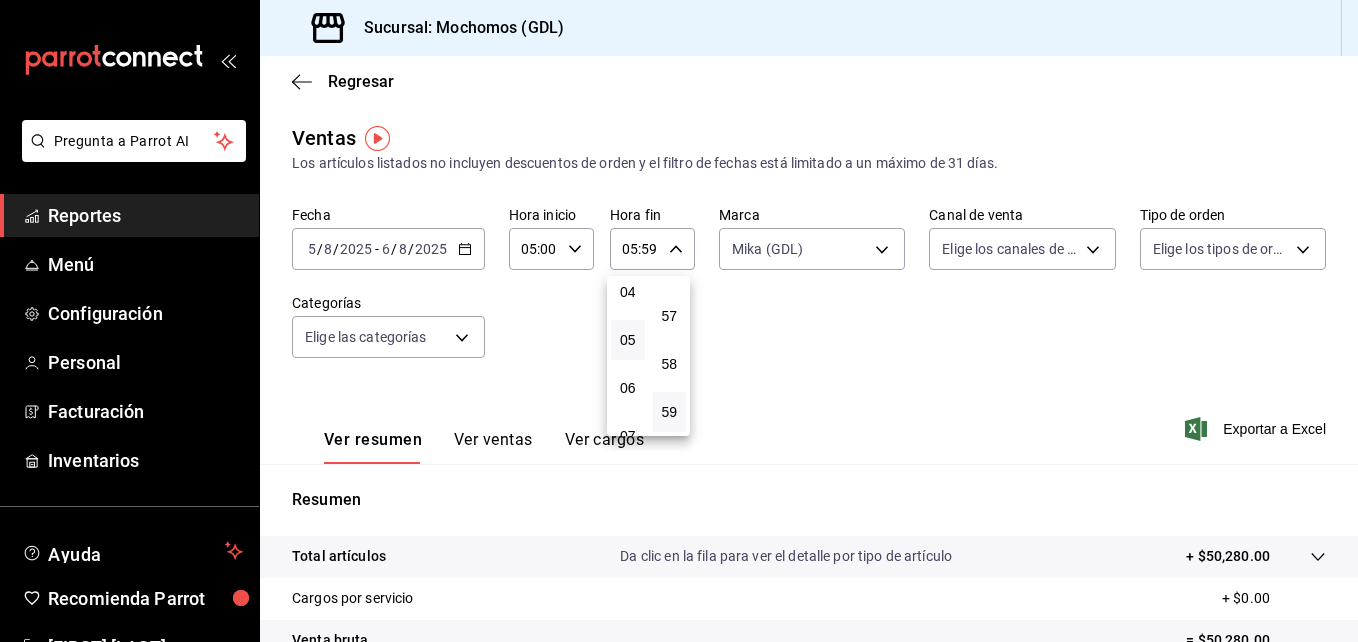 click at bounding box center [679, 321] 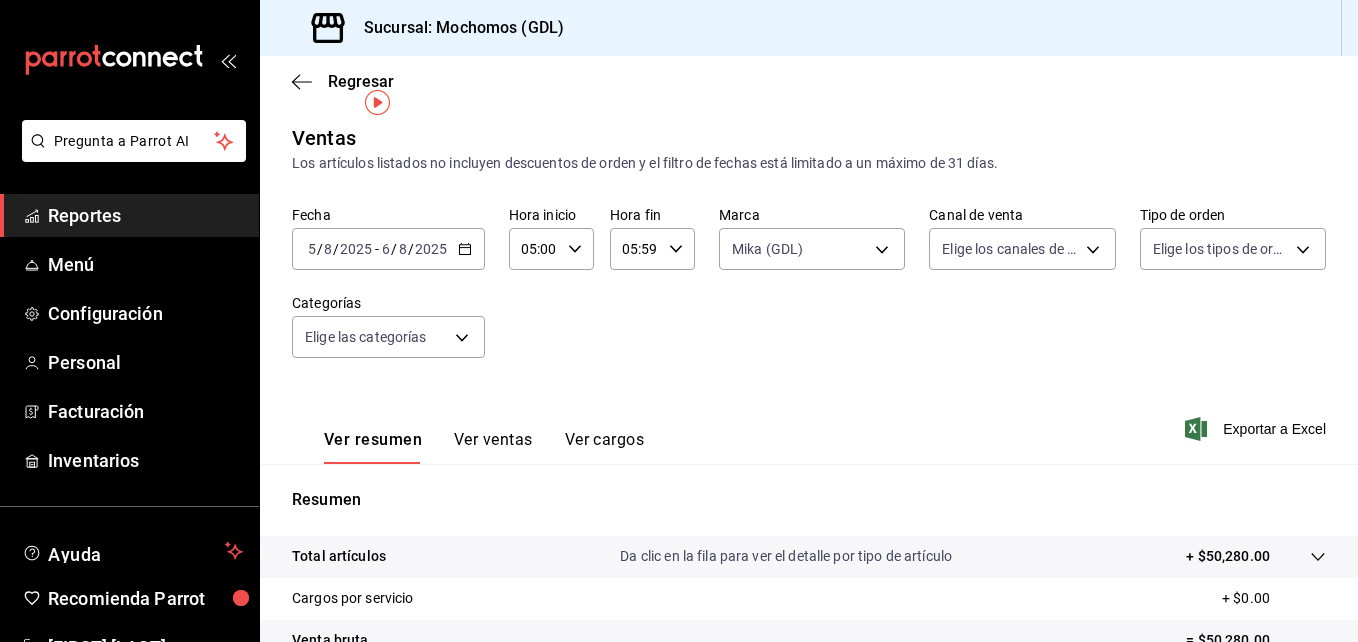 scroll, scrollTop: 316, scrollLeft: 0, axis: vertical 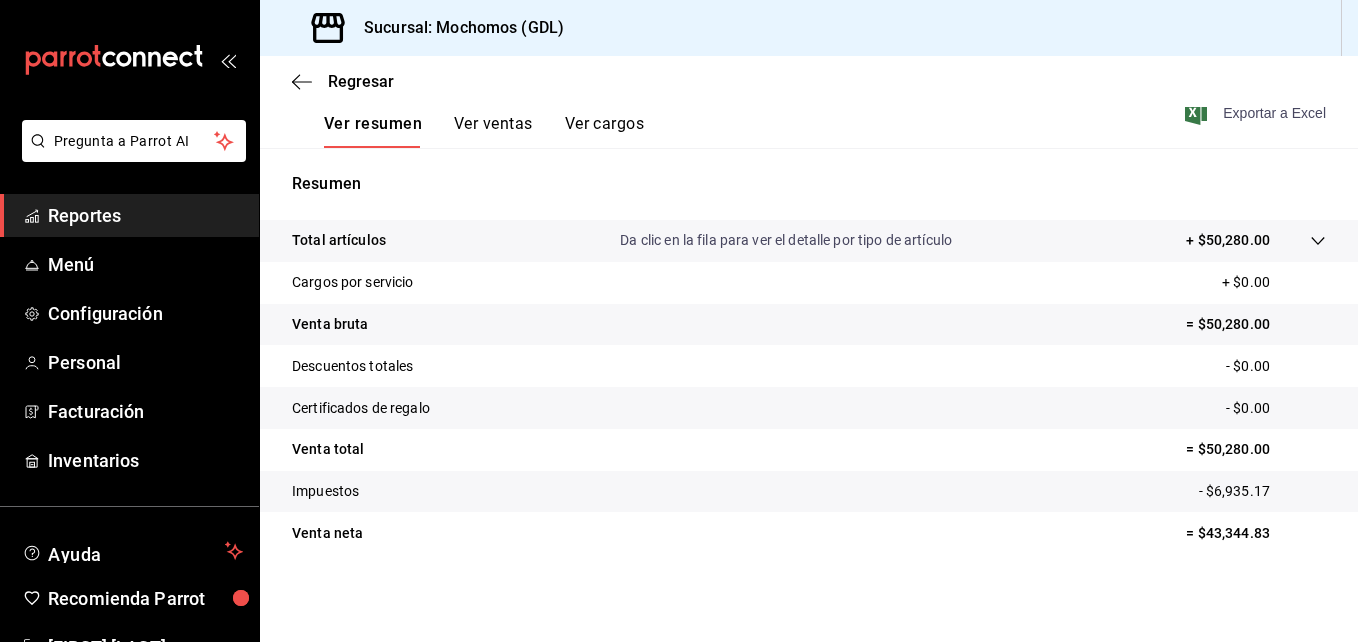 click on "Exportar a Excel" at bounding box center [1257, 113] 